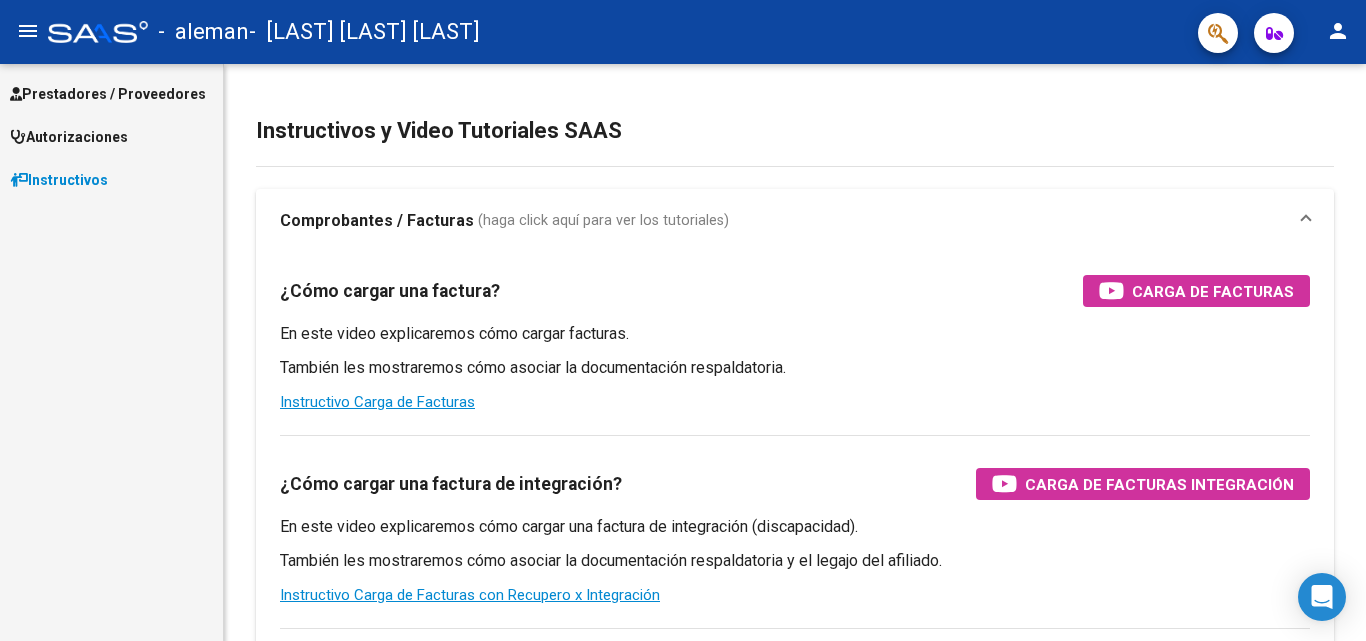 scroll, scrollTop: 0, scrollLeft: 0, axis: both 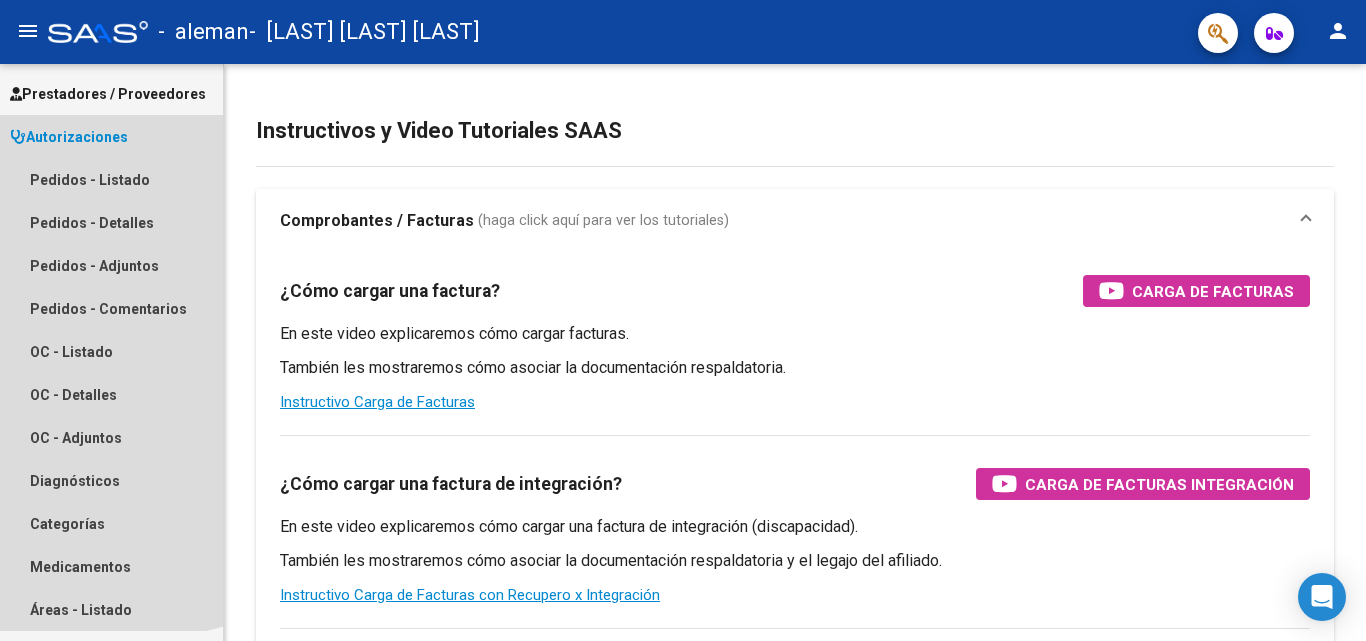 click on "Autorizaciones" at bounding box center (69, 137) 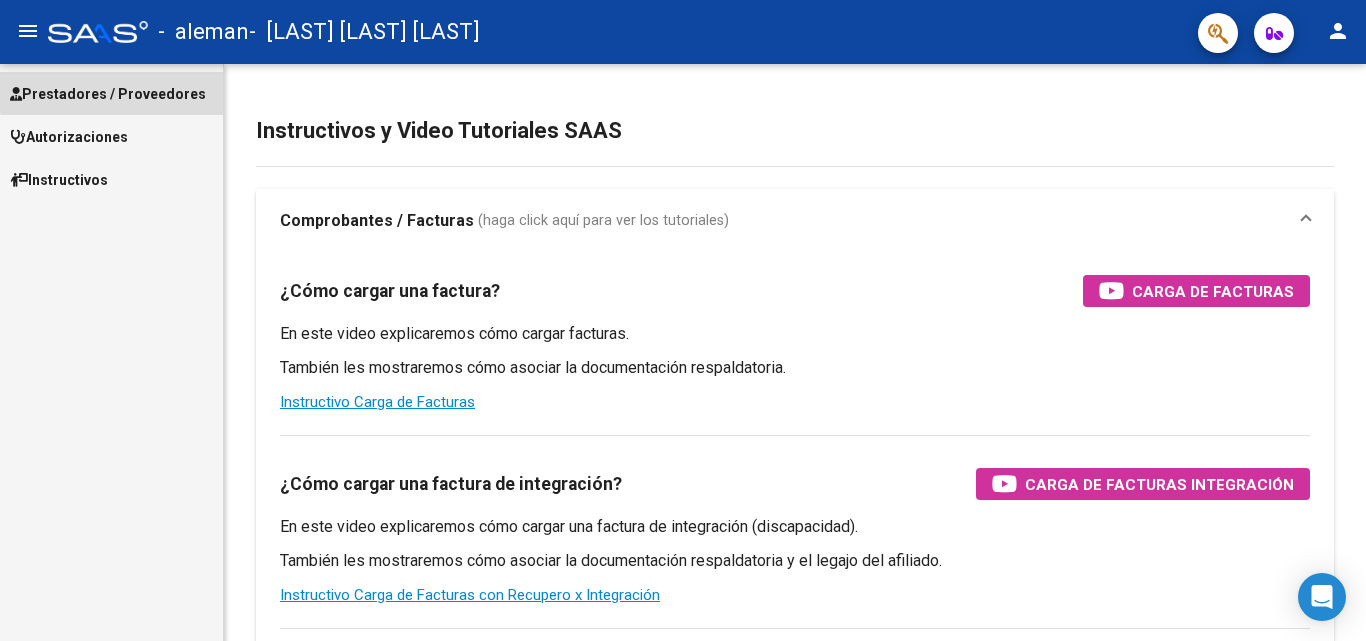 click on "Prestadores / Proveedores" at bounding box center [108, 94] 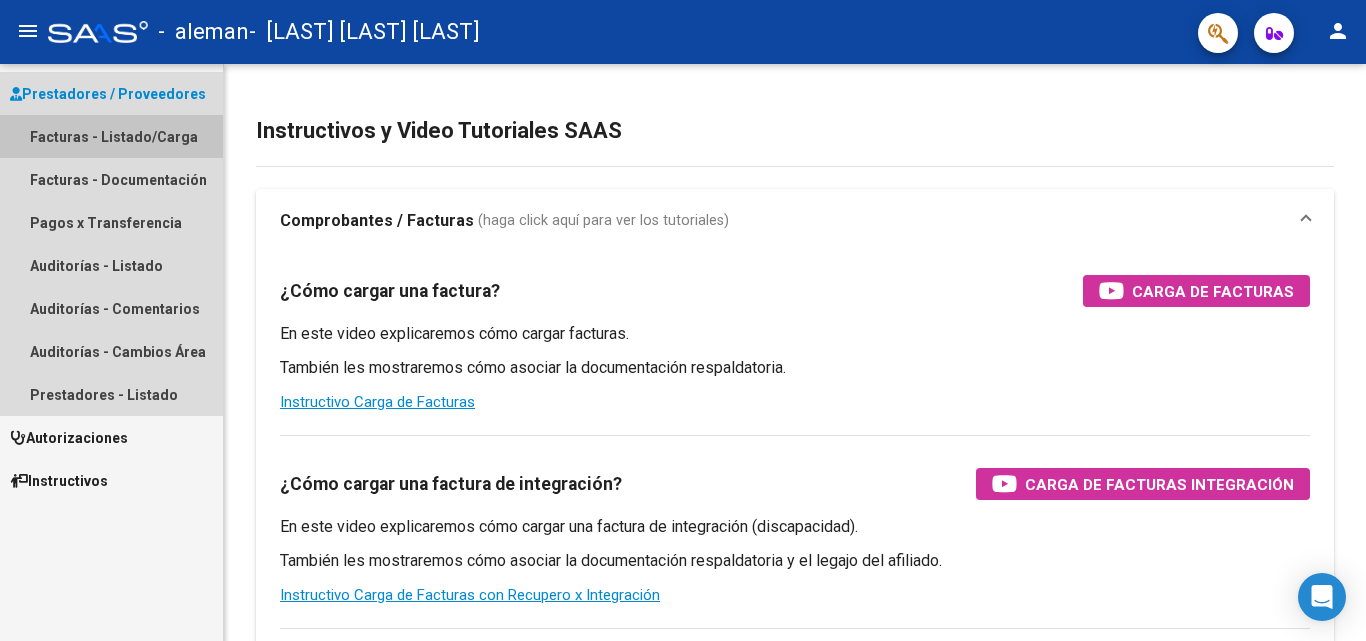 click on "Facturas - Listado/Carga" at bounding box center (111, 136) 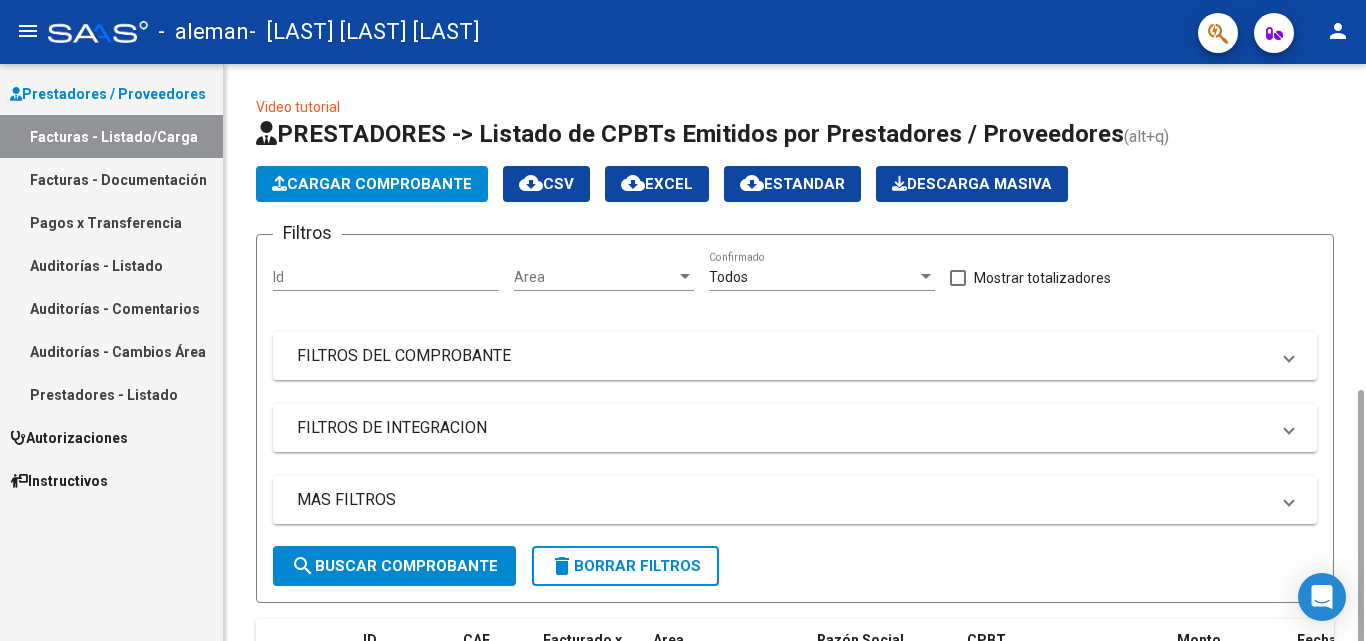 scroll, scrollTop: 338, scrollLeft: 0, axis: vertical 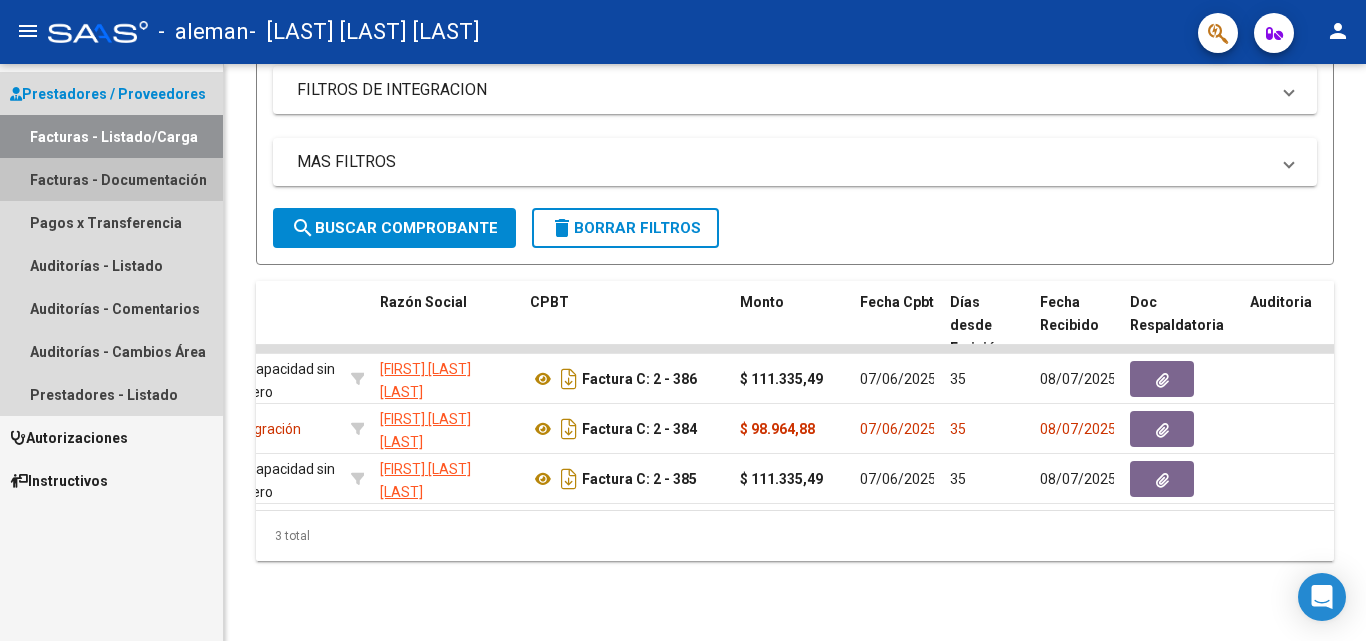 click on "Facturas - Documentación" at bounding box center (111, 179) 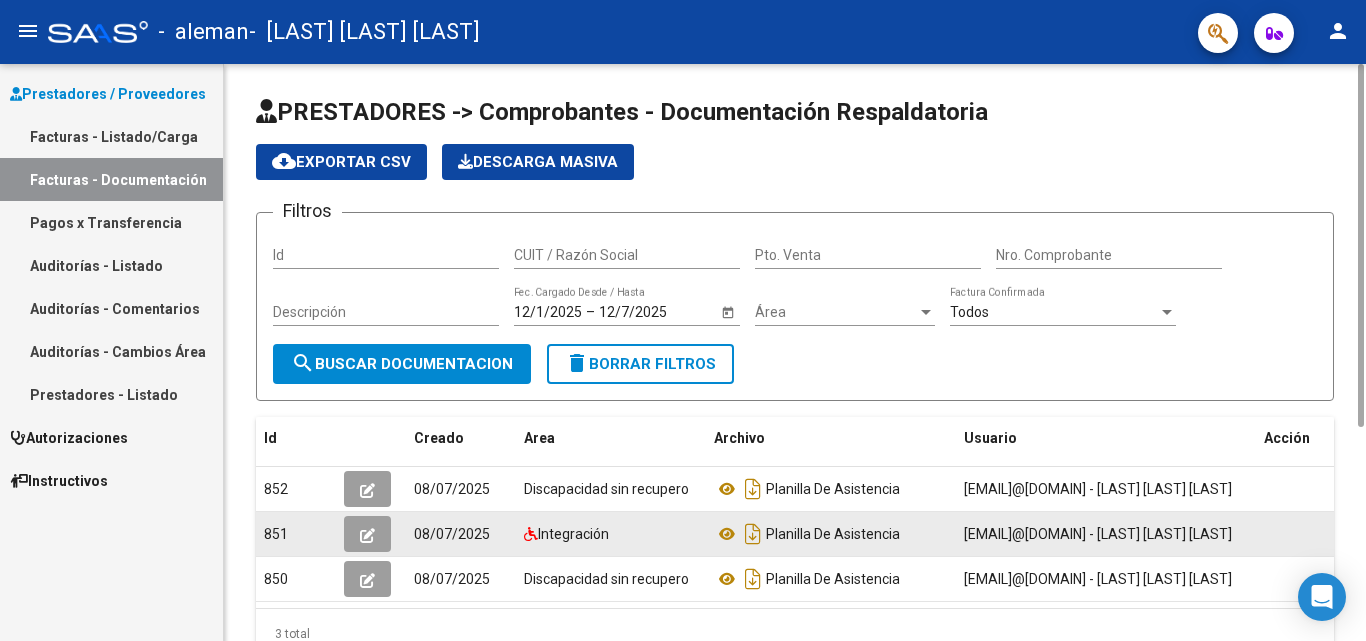 scroll, scrollTop: 113, scrollLeft: 0, axis: vertical 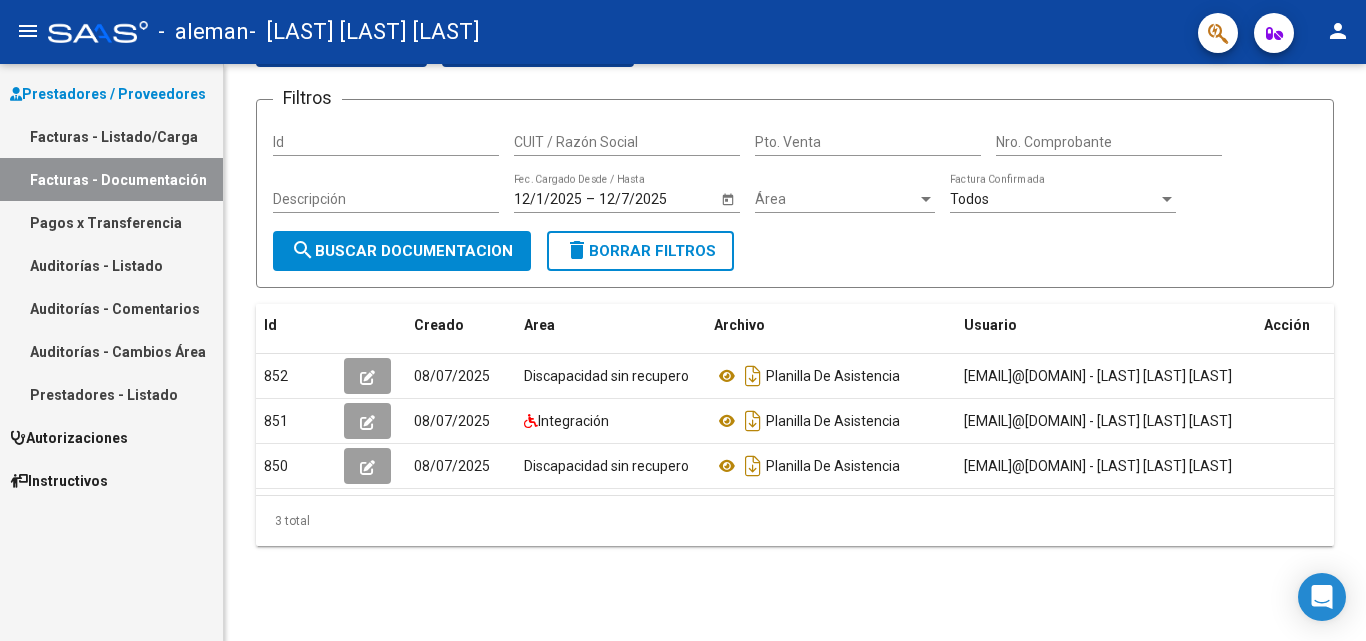click on "Pagos x Transferencia" at bounding box center [111, 222] 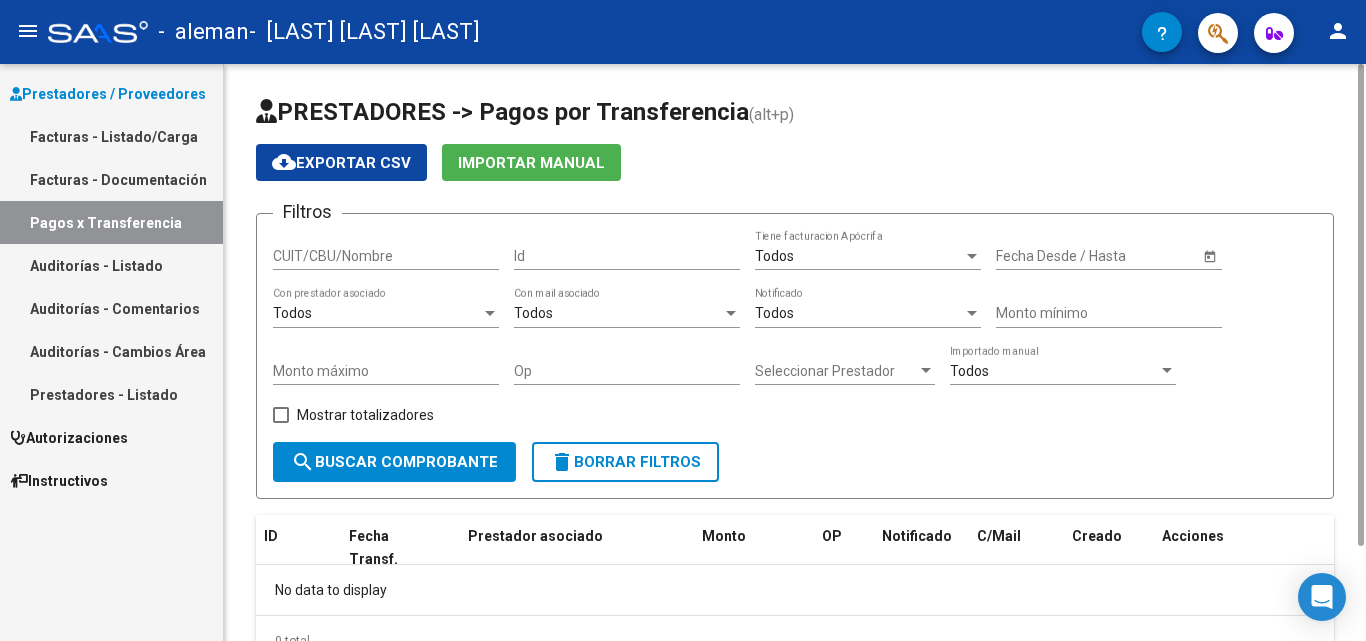 scroll, scrollTop: 89, scrollLeft: 0, axis: vertical 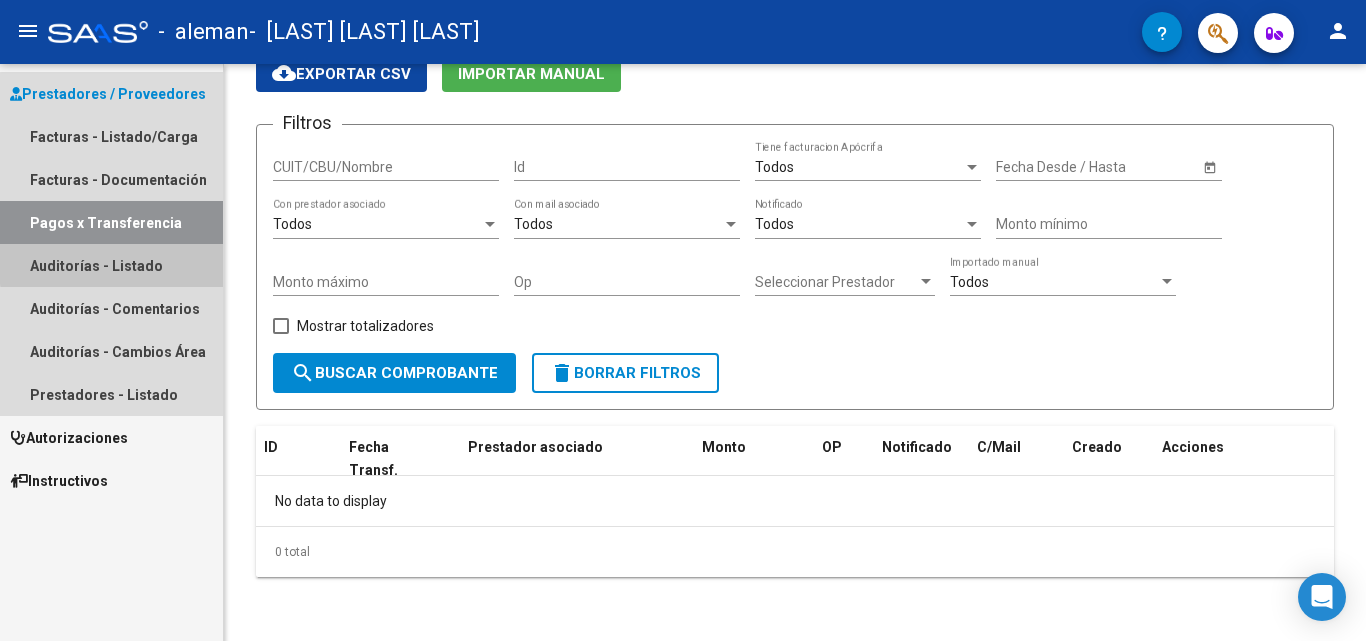 click on "Auditorías - Listado" at bounding box center [111, 265] 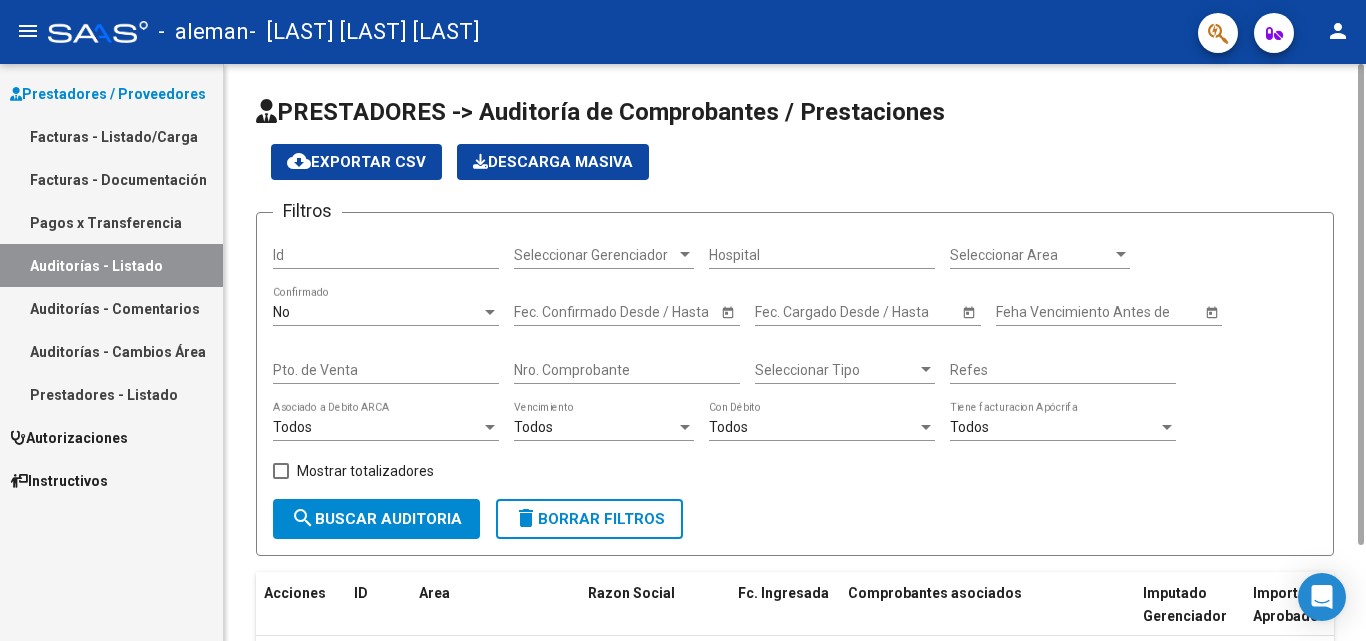 scroll, scrollTop: 160, scrollLeft: 0, axis: vertical 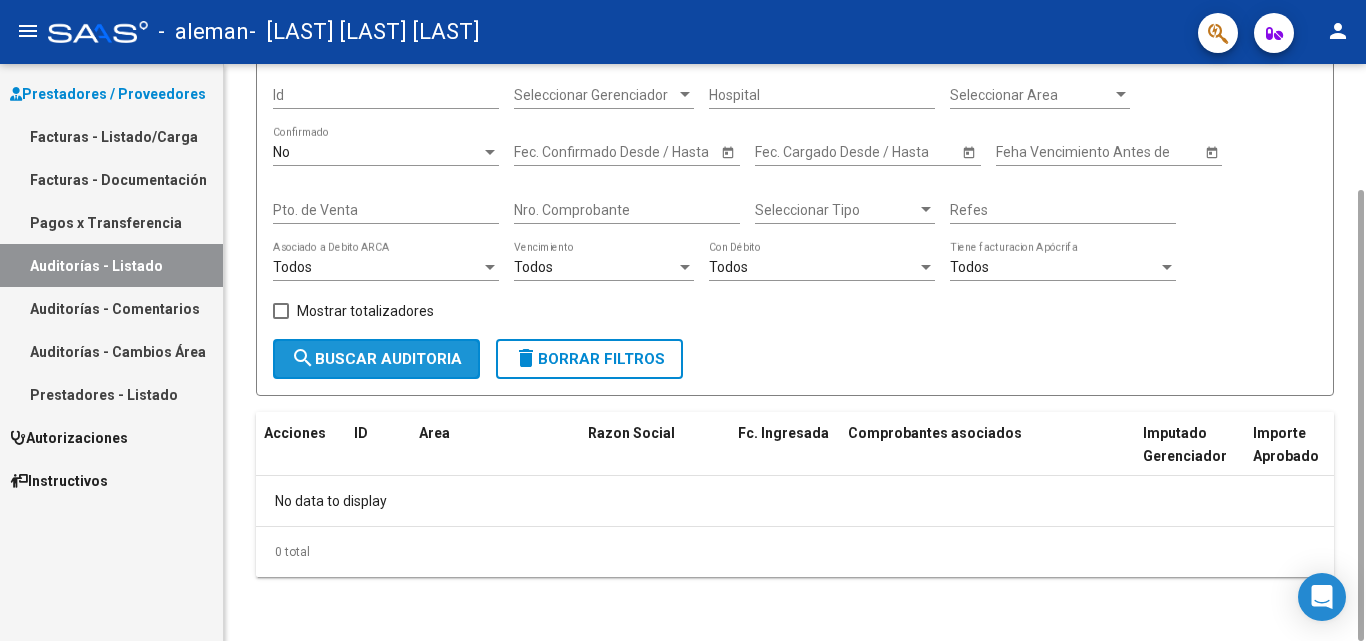 click on "search  Buscar Auditoria" 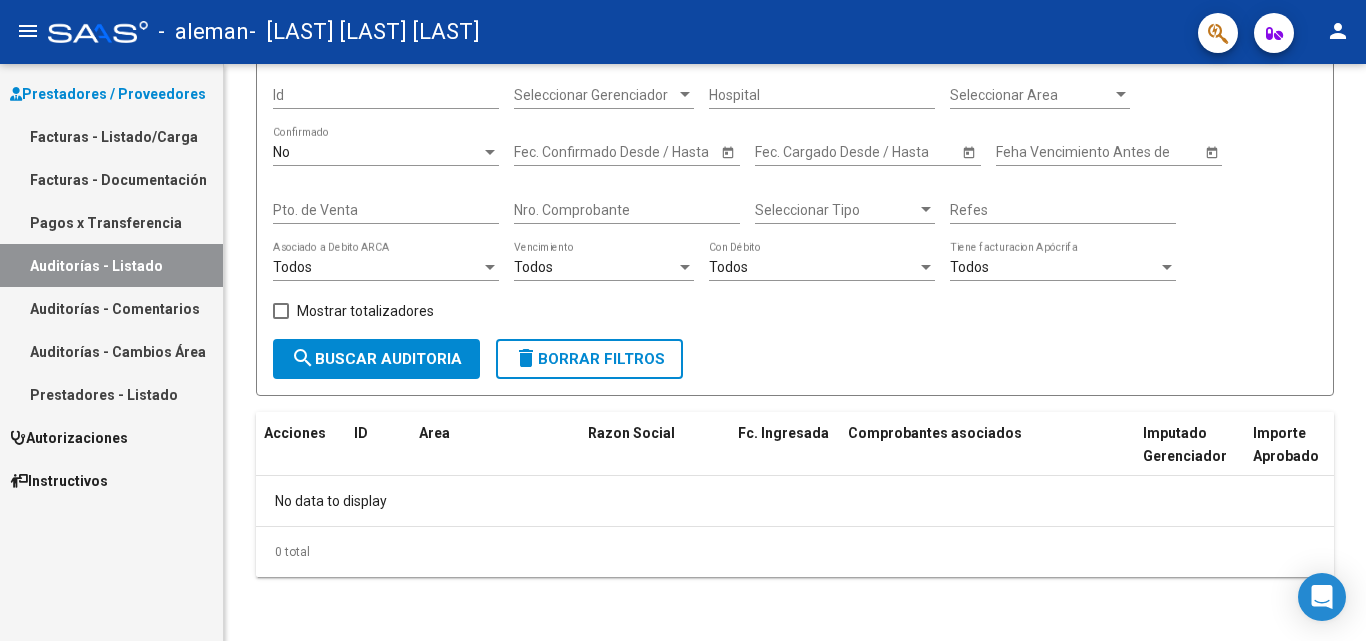 click on "Auditorías - Comentarios" at bounding box center (111, 308) 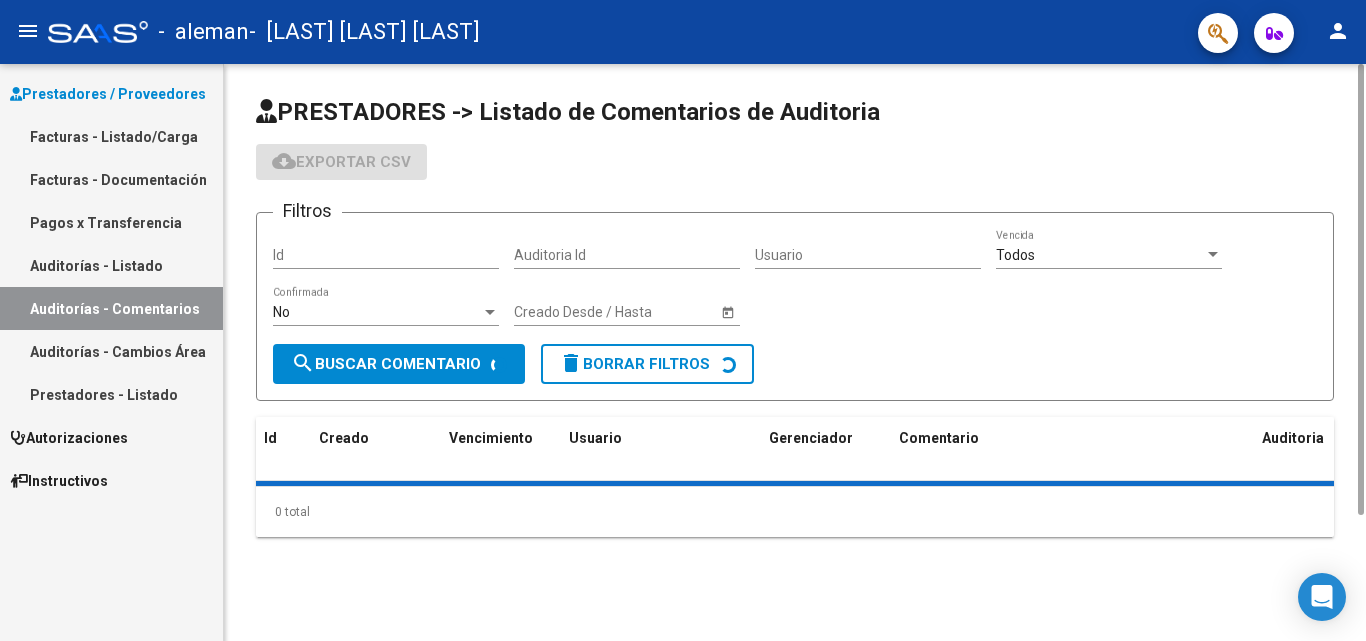 scroll, scrollTop: 0, scrollLeft: 0, axis: both 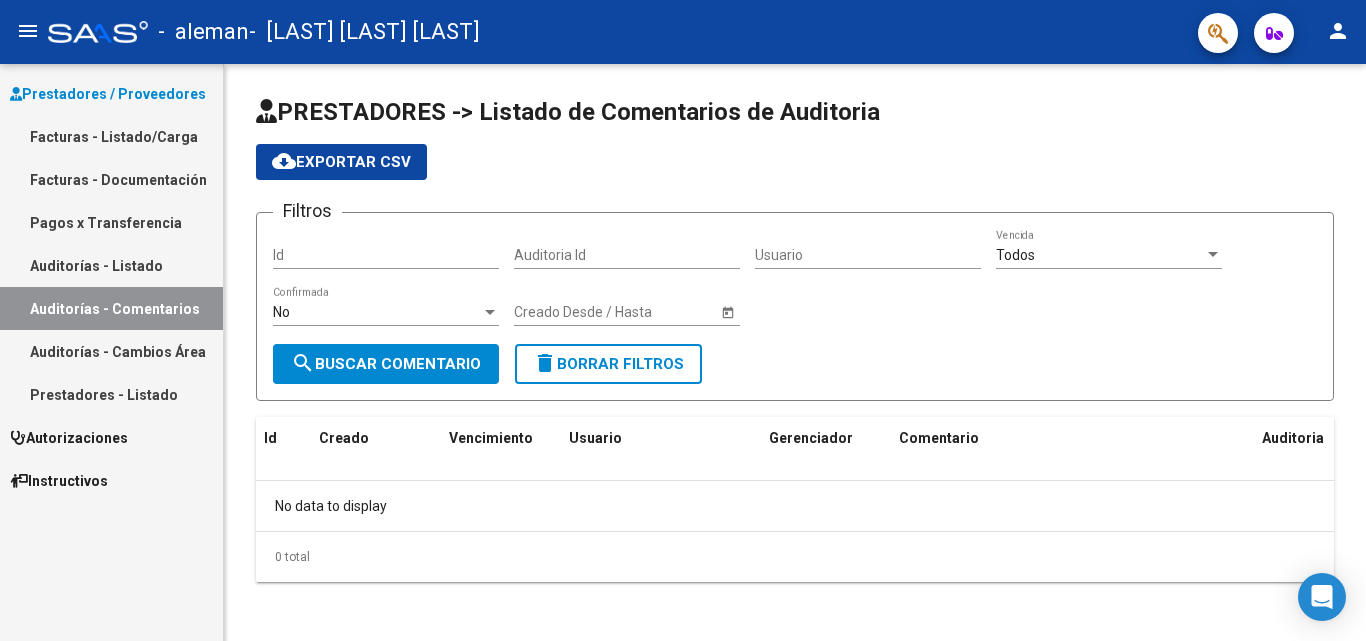 click on "Auditorías - Cambios Área" at bounding box center [111, 351] 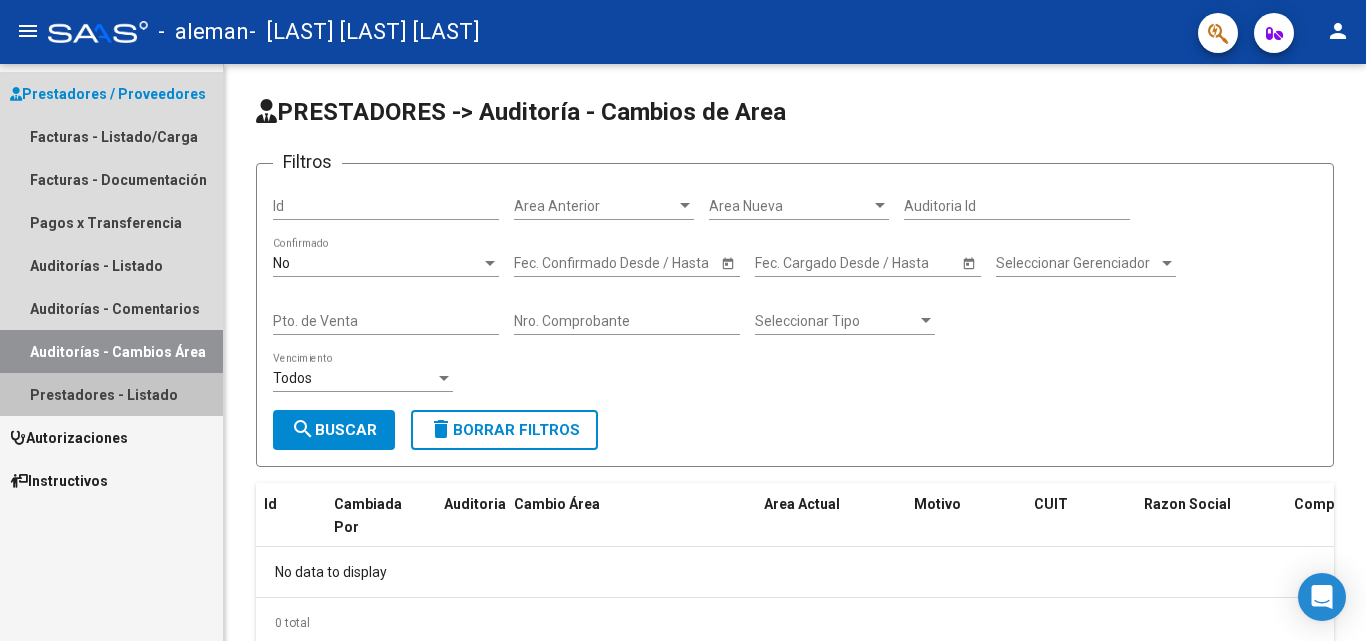 click on "Prestadores - Listado" at bounding box center [111, 394] 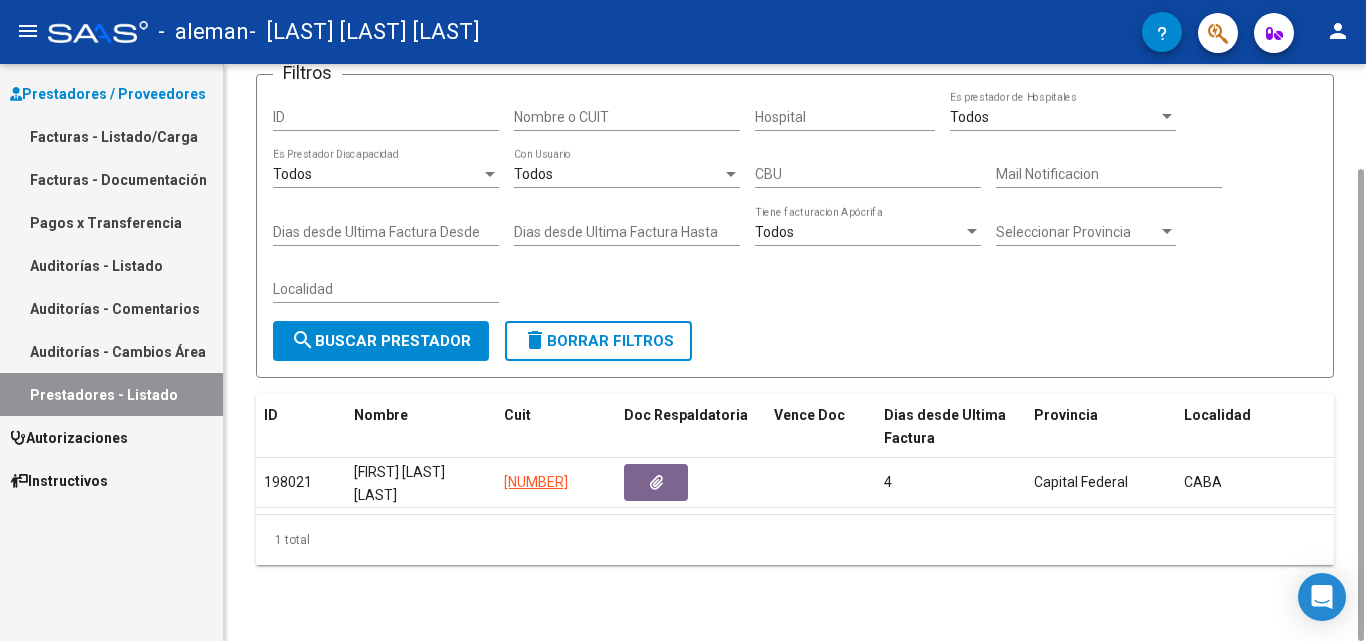 scroll, scrollTop: 0, scrollLeft: 0, axis: both 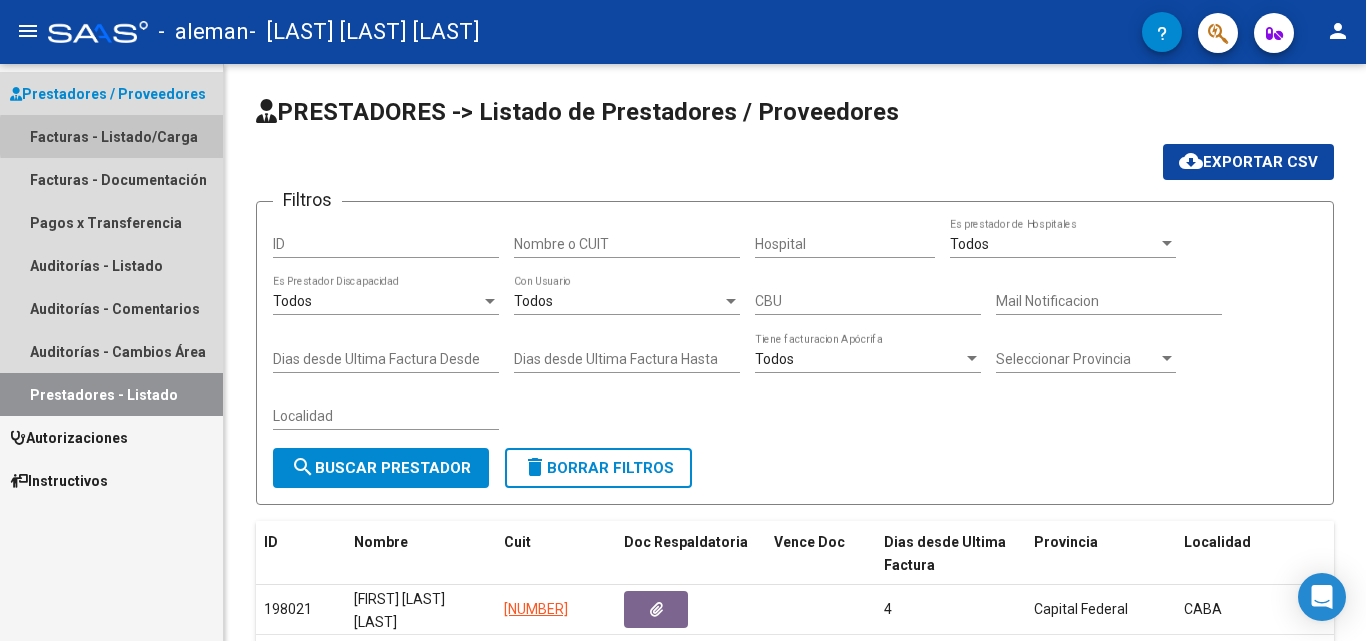 click on "Facturas - Listado/Carga" at bounding box center (111, 136) 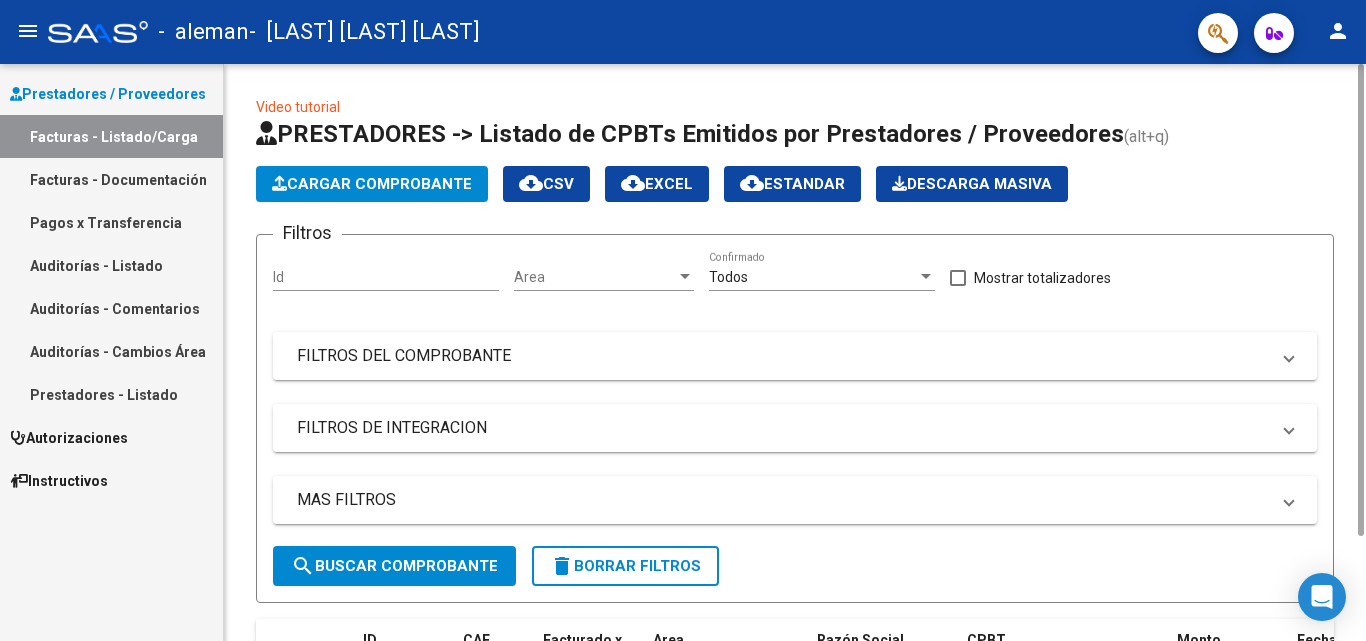 scroll, scrollTop: 338, scrollLeft: 0, axis: vertical 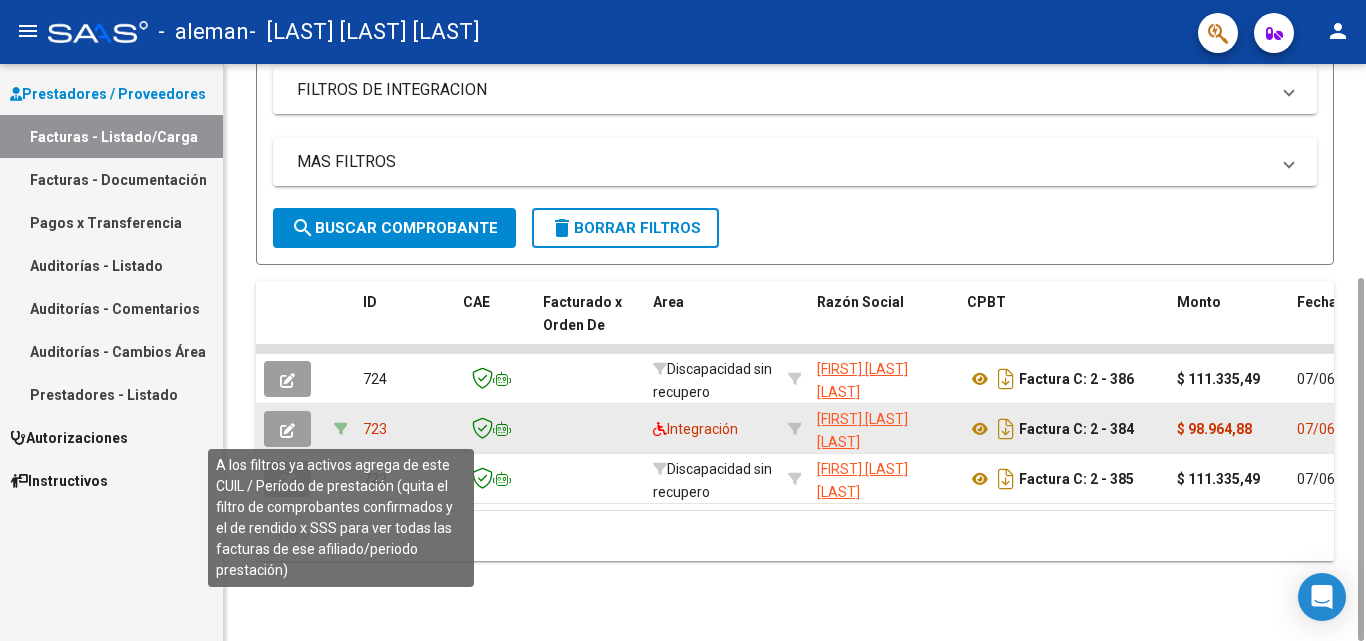 click 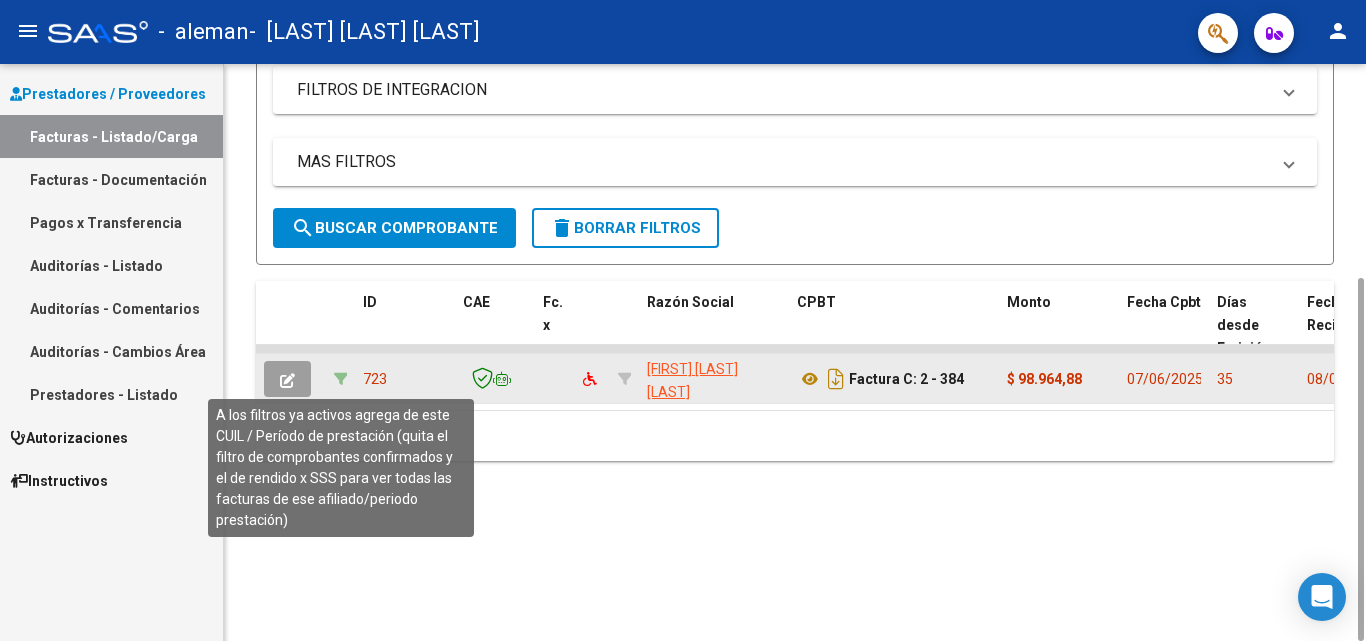 click 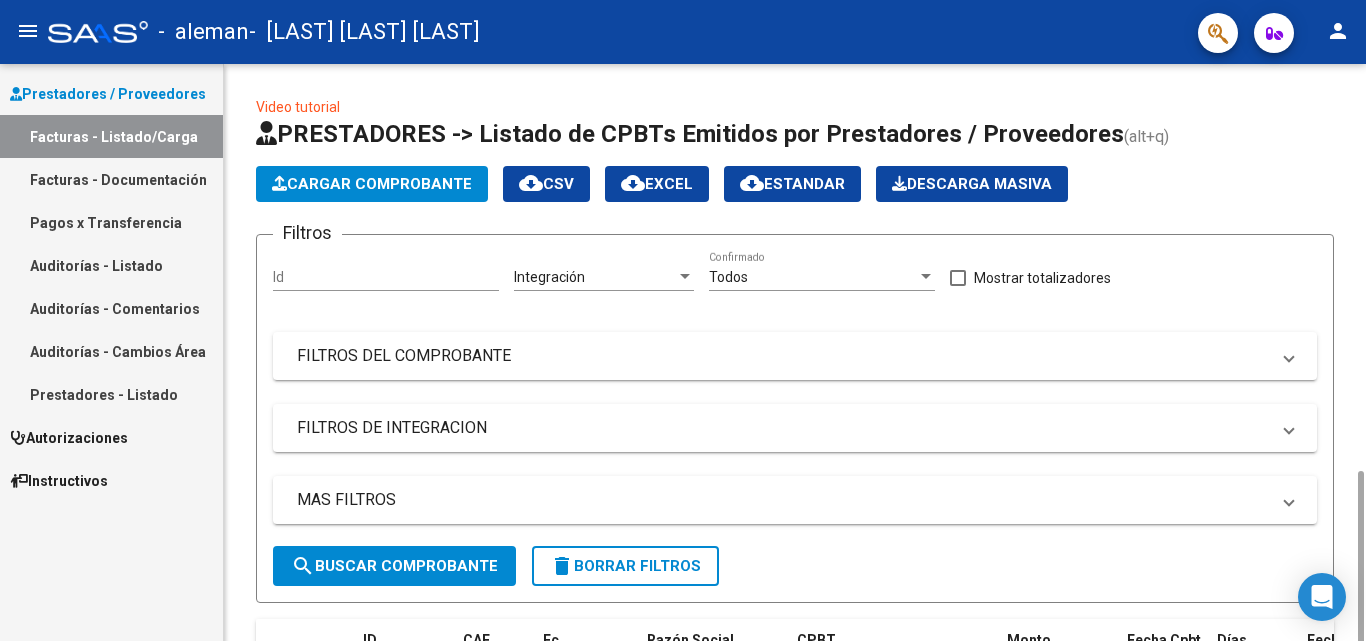 scroll, scrollTop: 238, scrollLeft: 0, axis: vertical 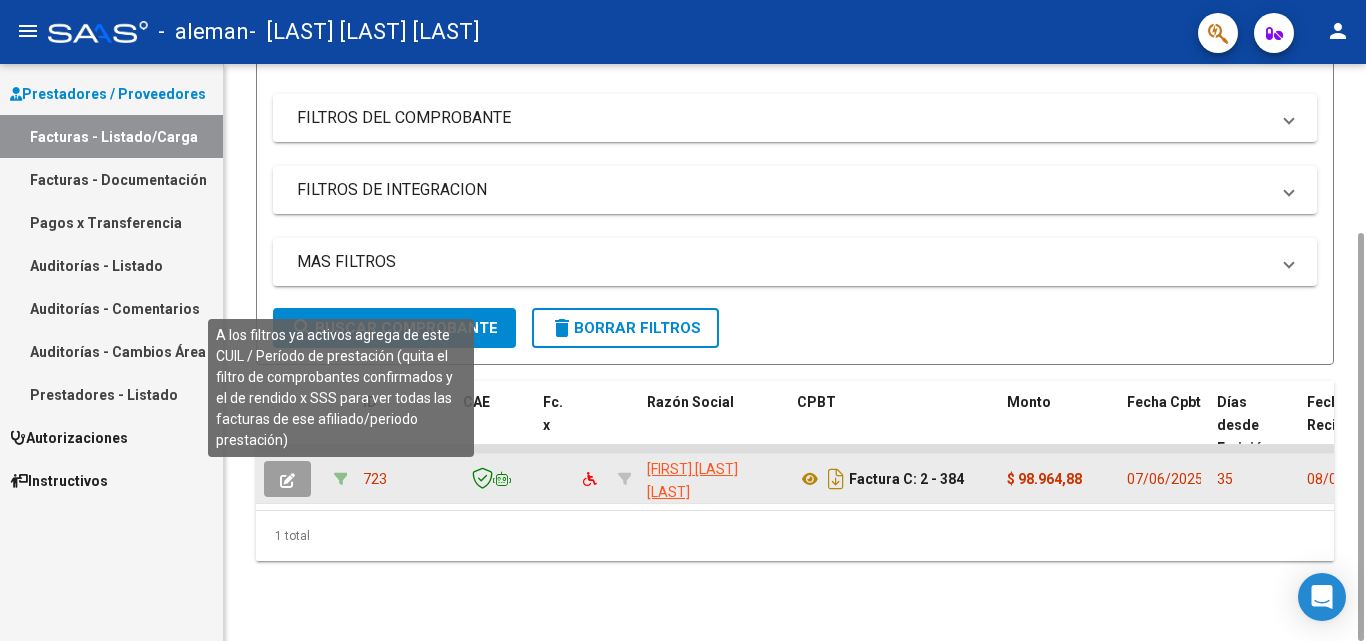 click 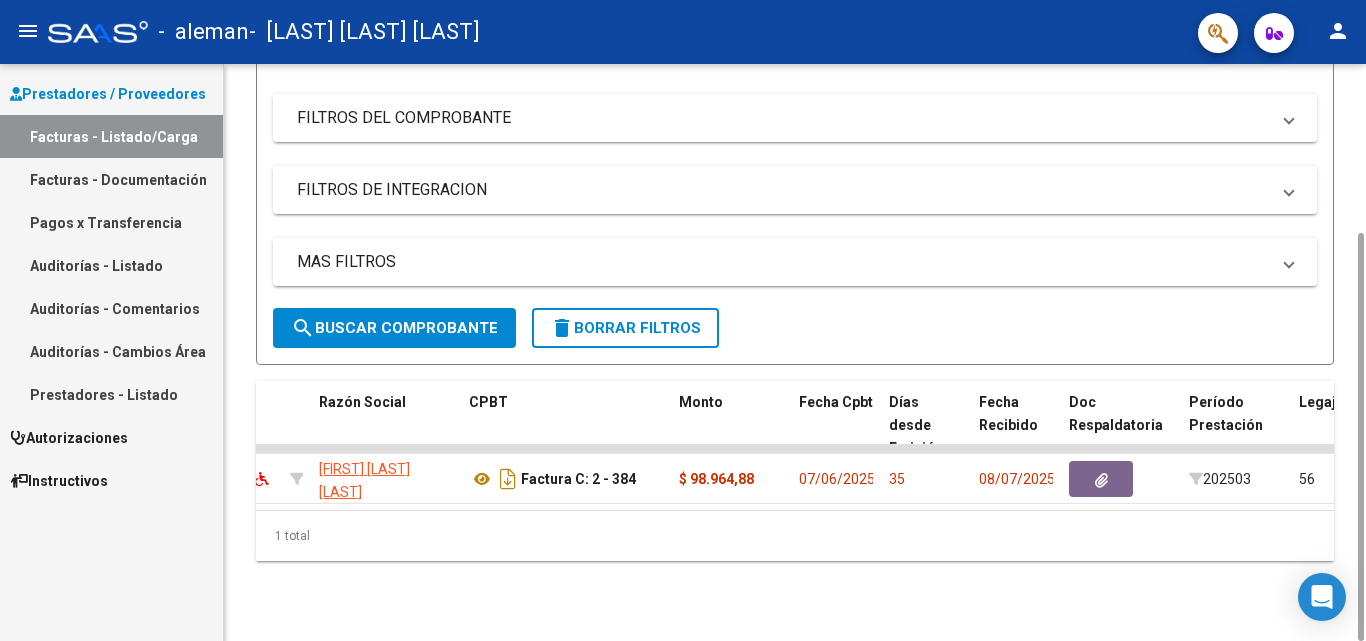 scroll, scrollTop: 0, scrollLeft: 185, axis: horizontal 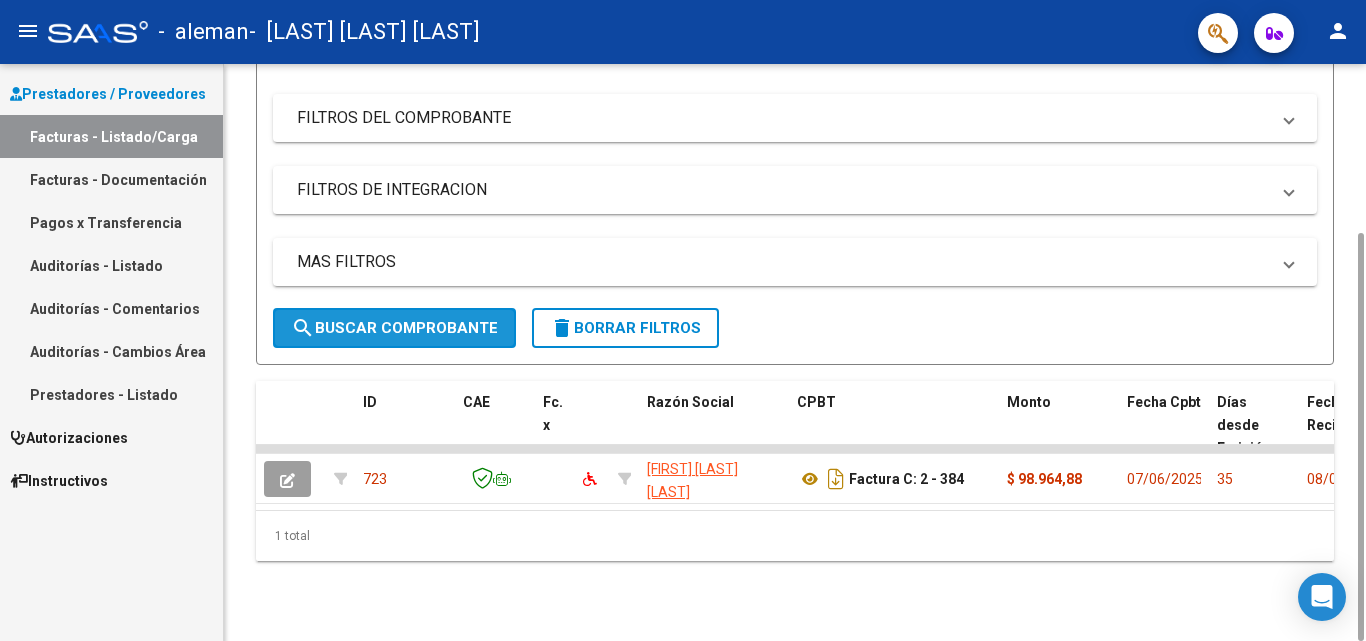 click on "search  Buscar Comprobante" 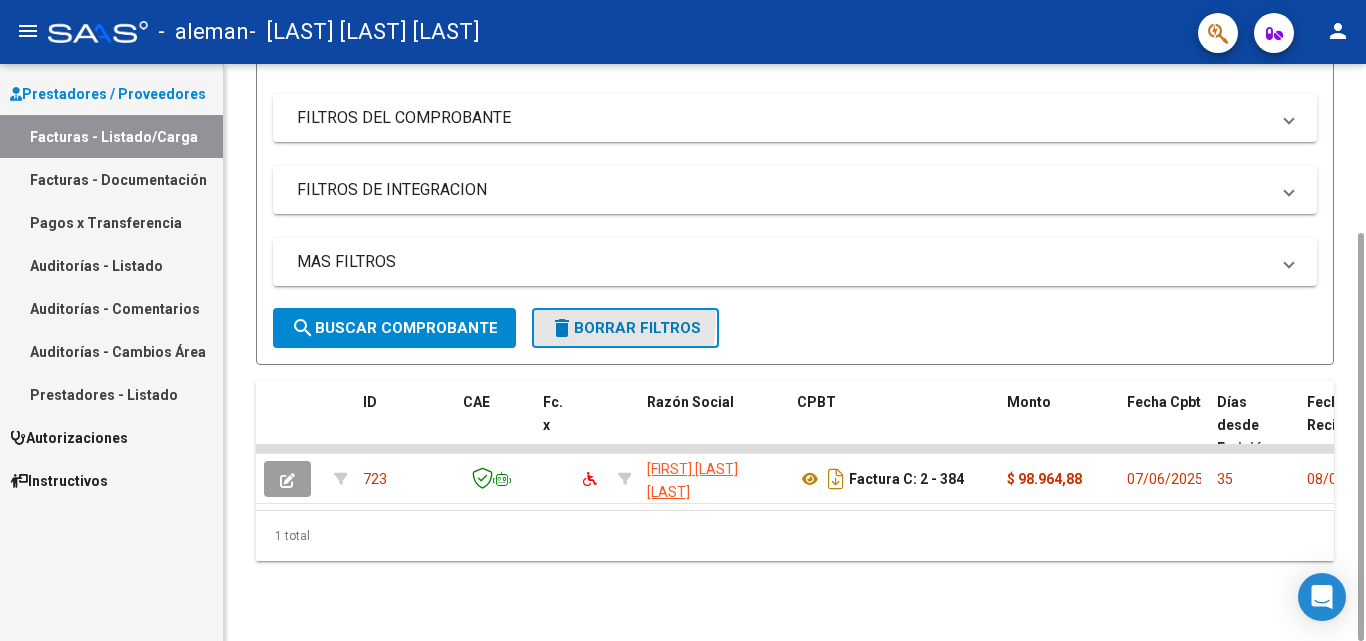 click on "delete" 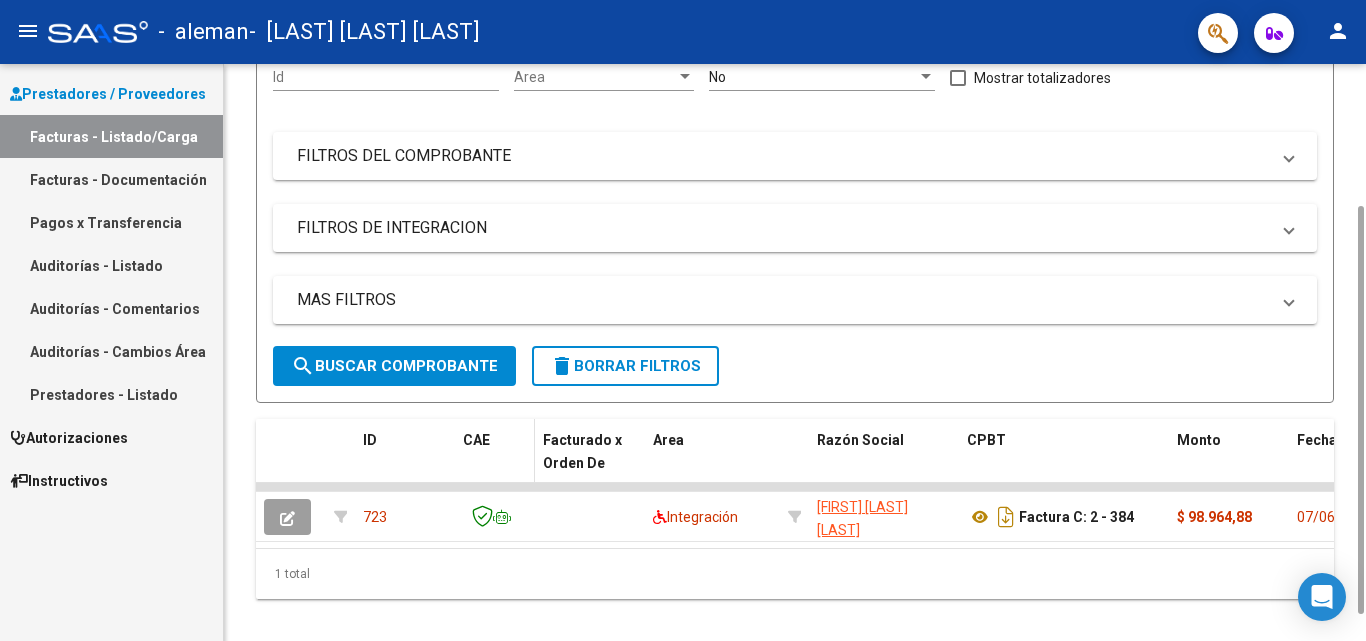 scroll, scrollTop: 238, scrollLeft: 0, axis: vertical 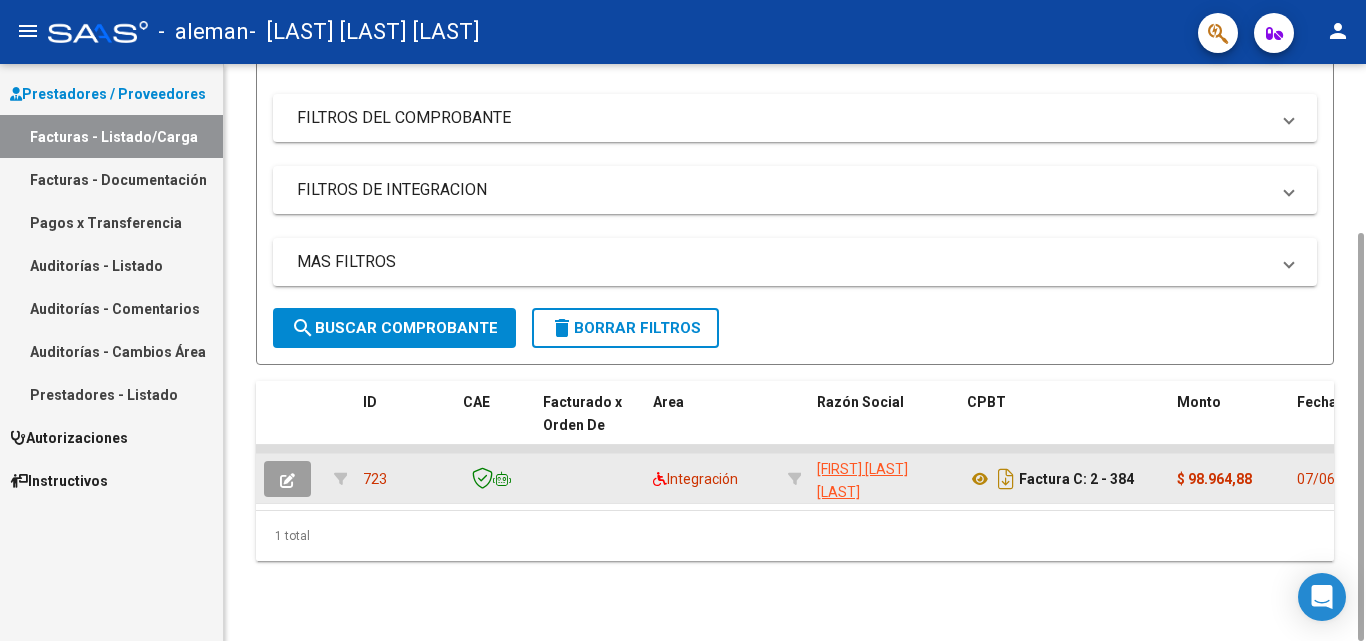 click 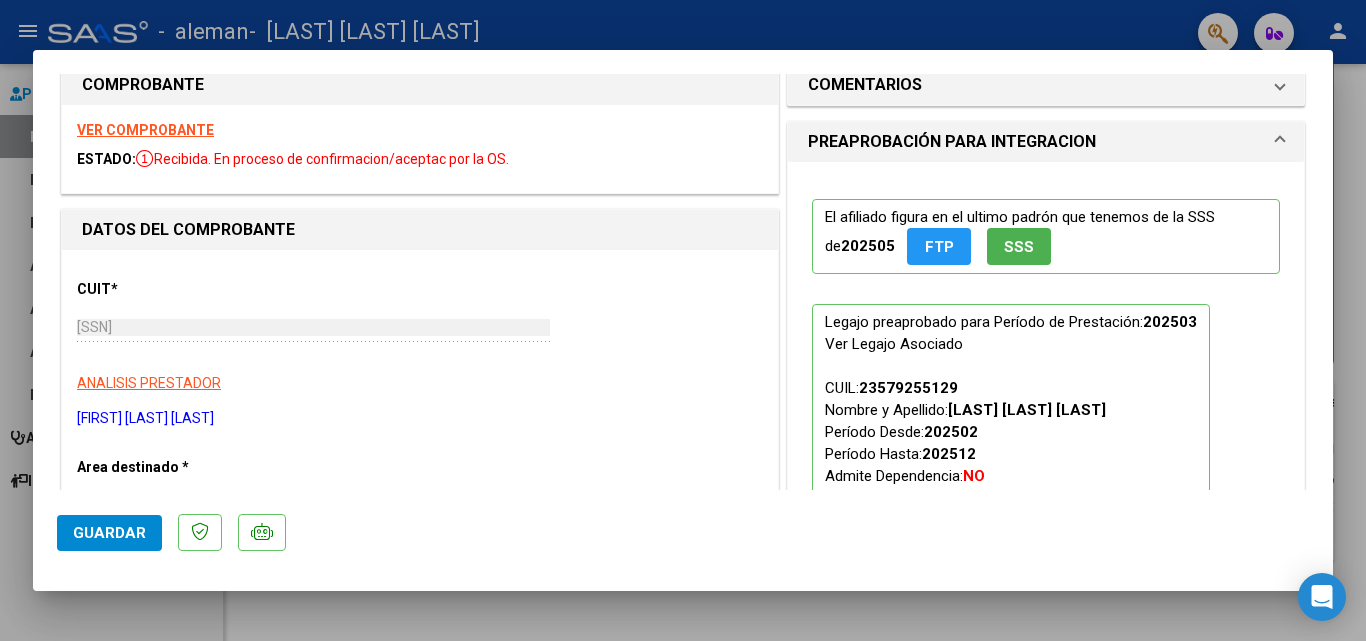 scroll, scrollTop: 0, scrollLeft: 0, axis: both 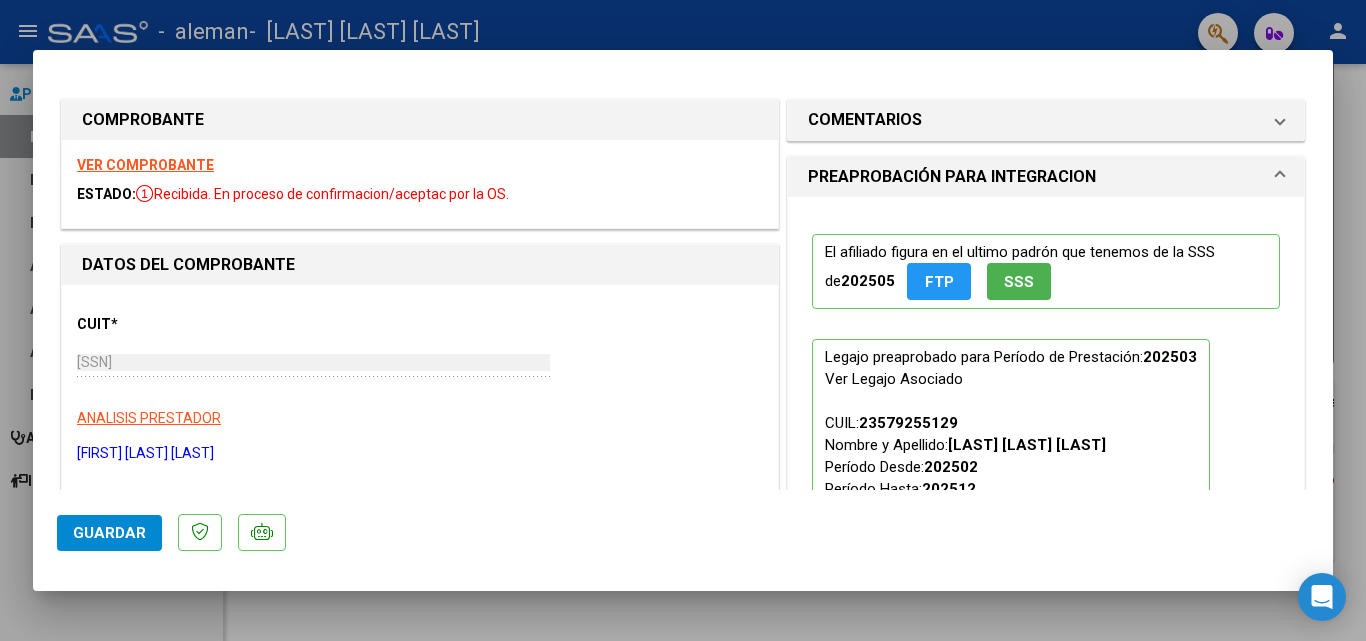 click on "PREAPROBACIÓN PARA INTEGRACION" at bounding box center (1046, 177) 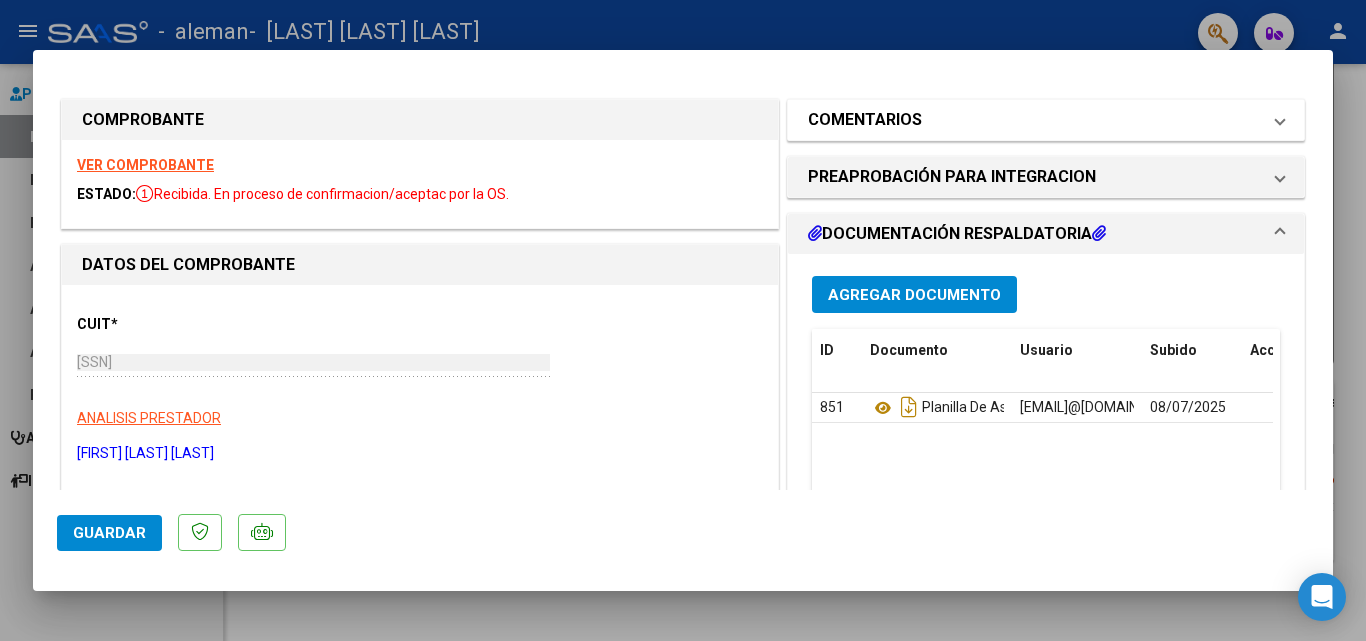 click on "COMENTARIOS" at bounding box center [1042, 120] 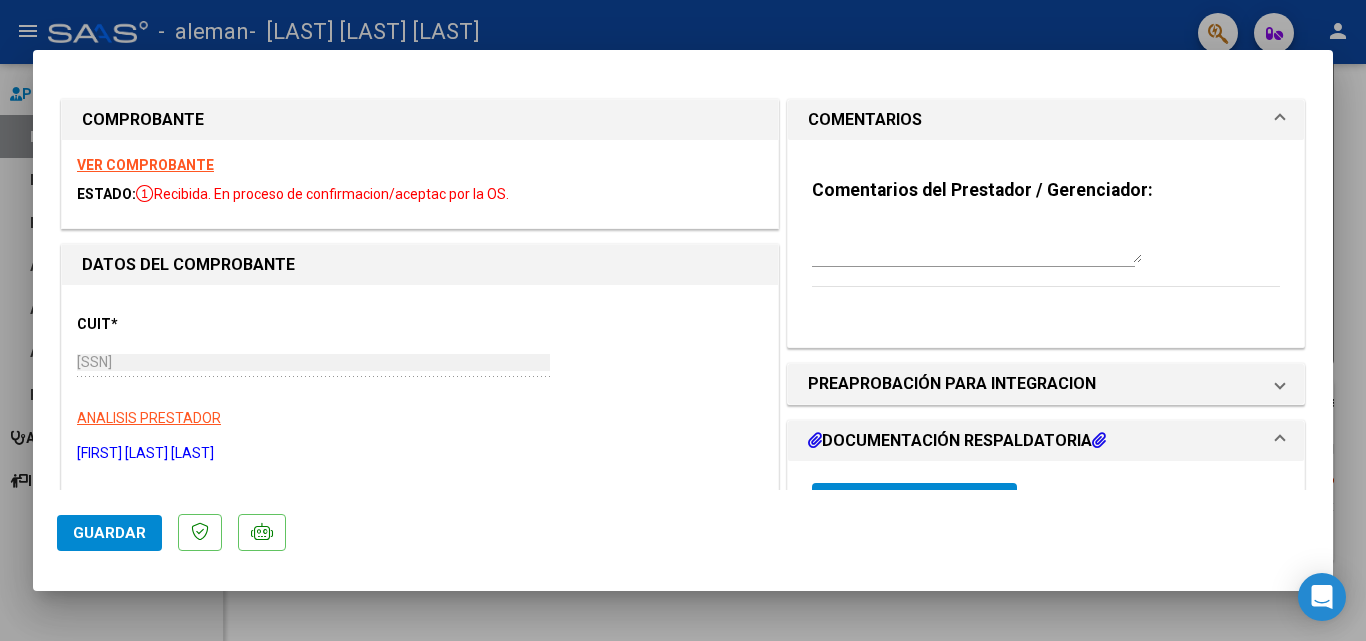 click at bounding box center (1280, 120) 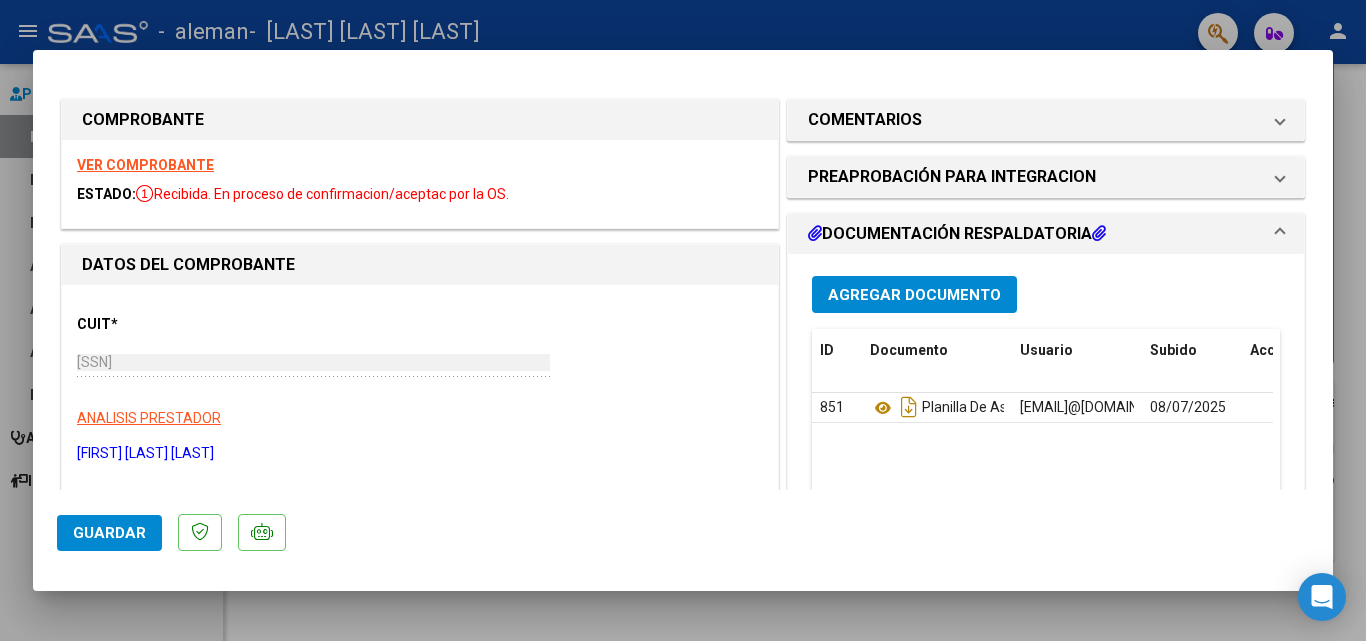 click at bounding box center (1280, 234) 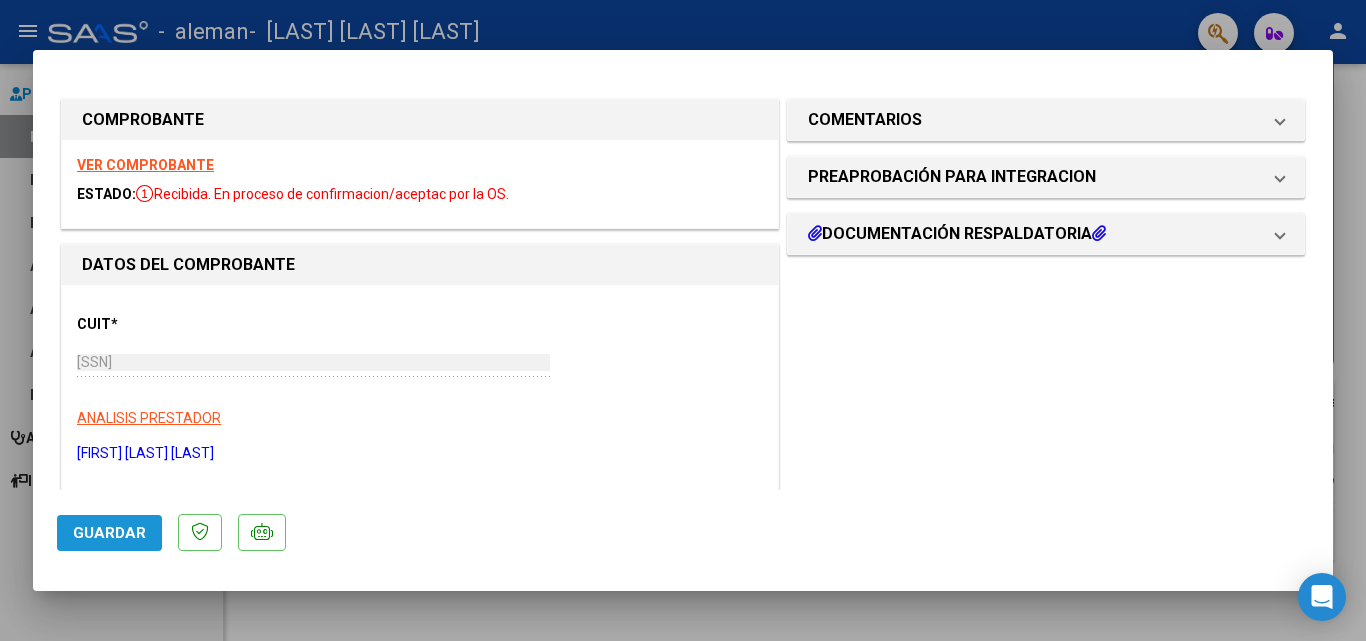 click on "Guardar" 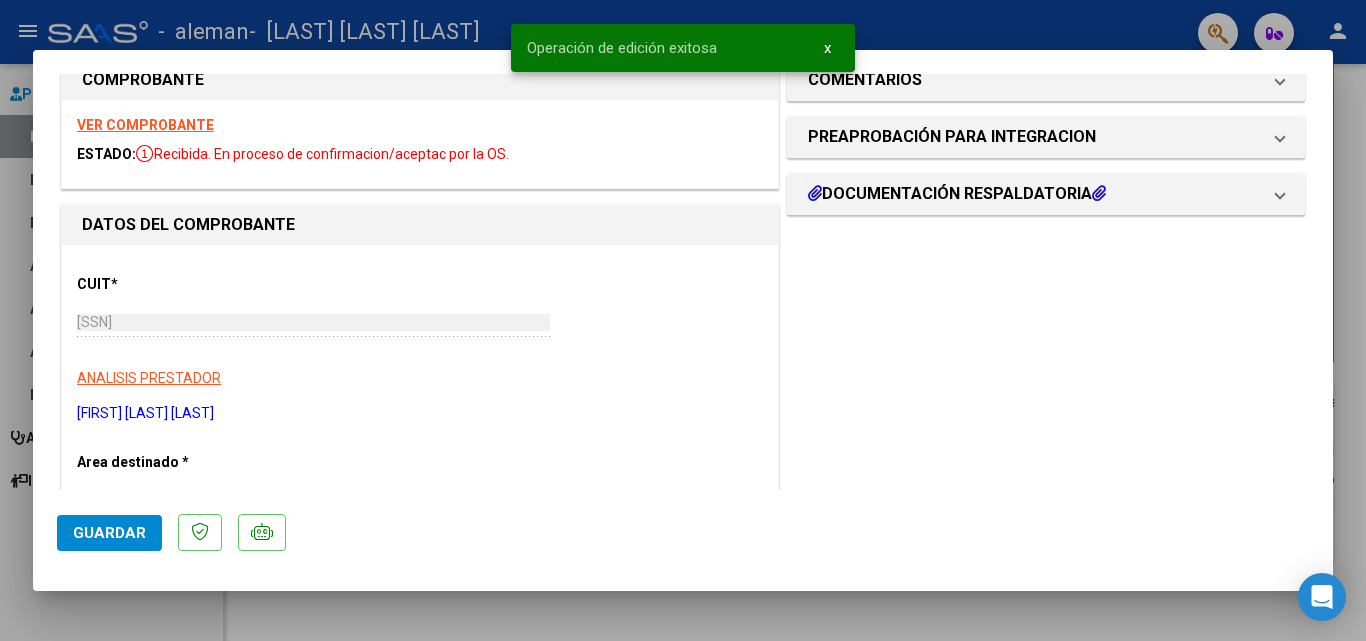scroll, scrollTop: 80, scrollLeft: 0, axis: vertical 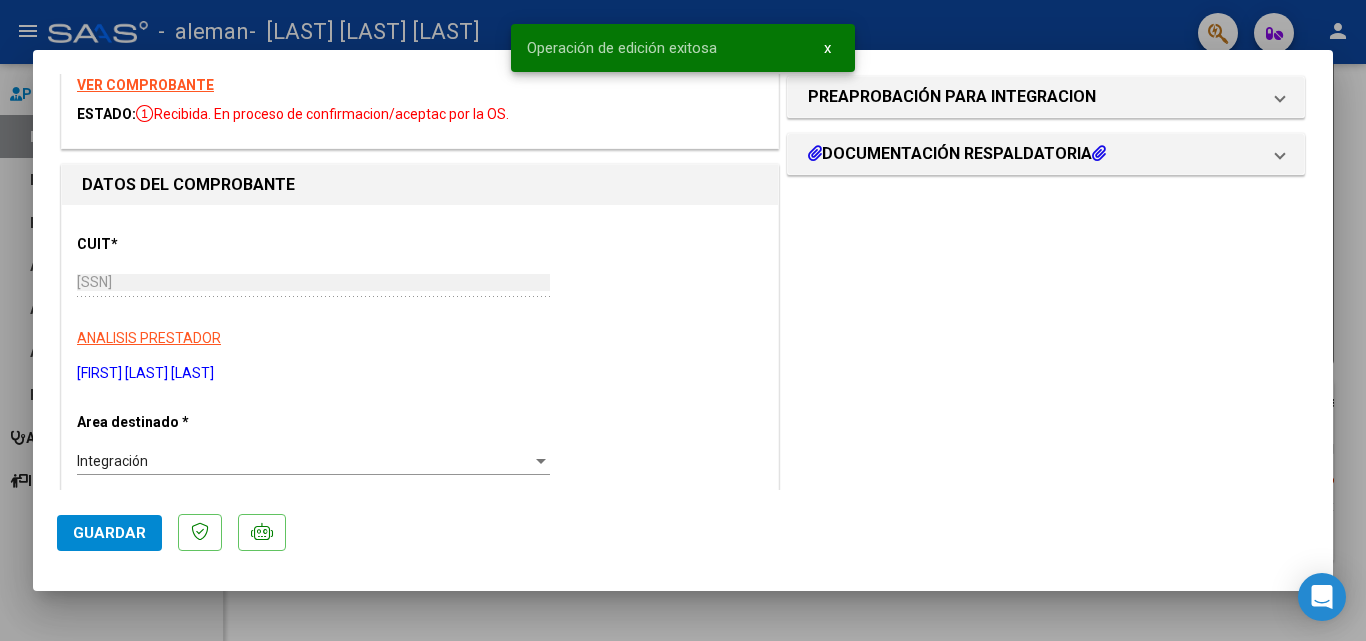 click at bounding box center (683, 320) 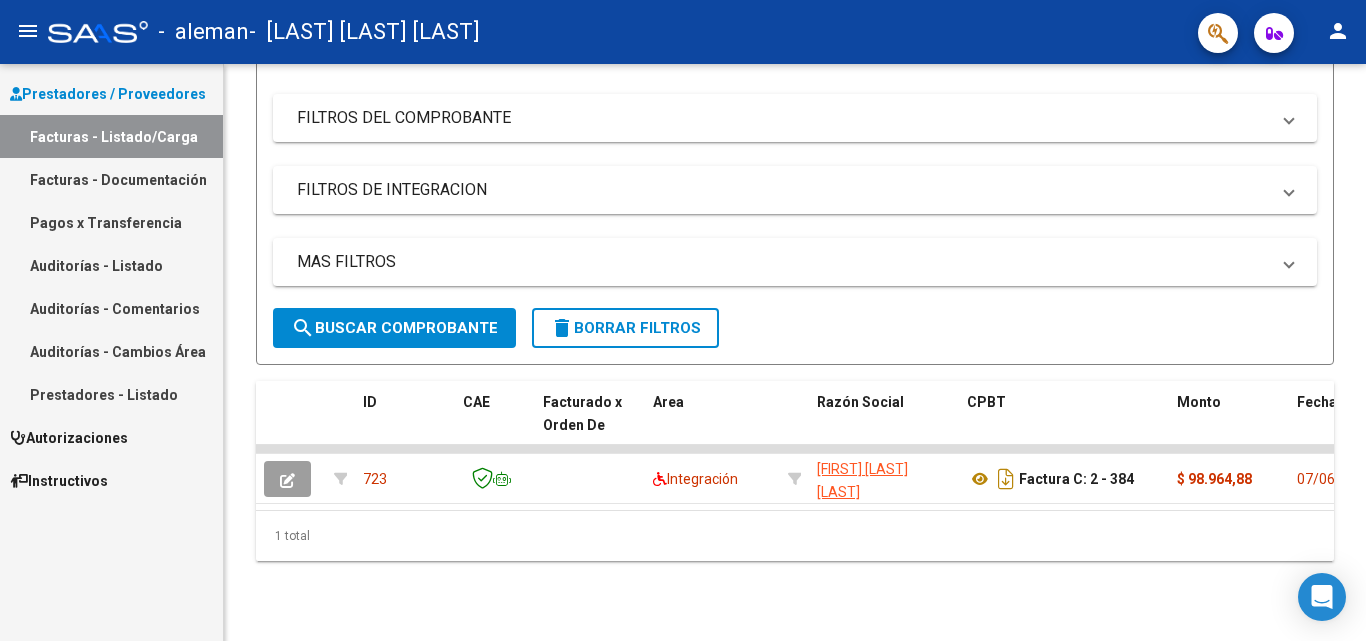 click on "Facturas - Listado/Carga" at bounding box center [111, 136] 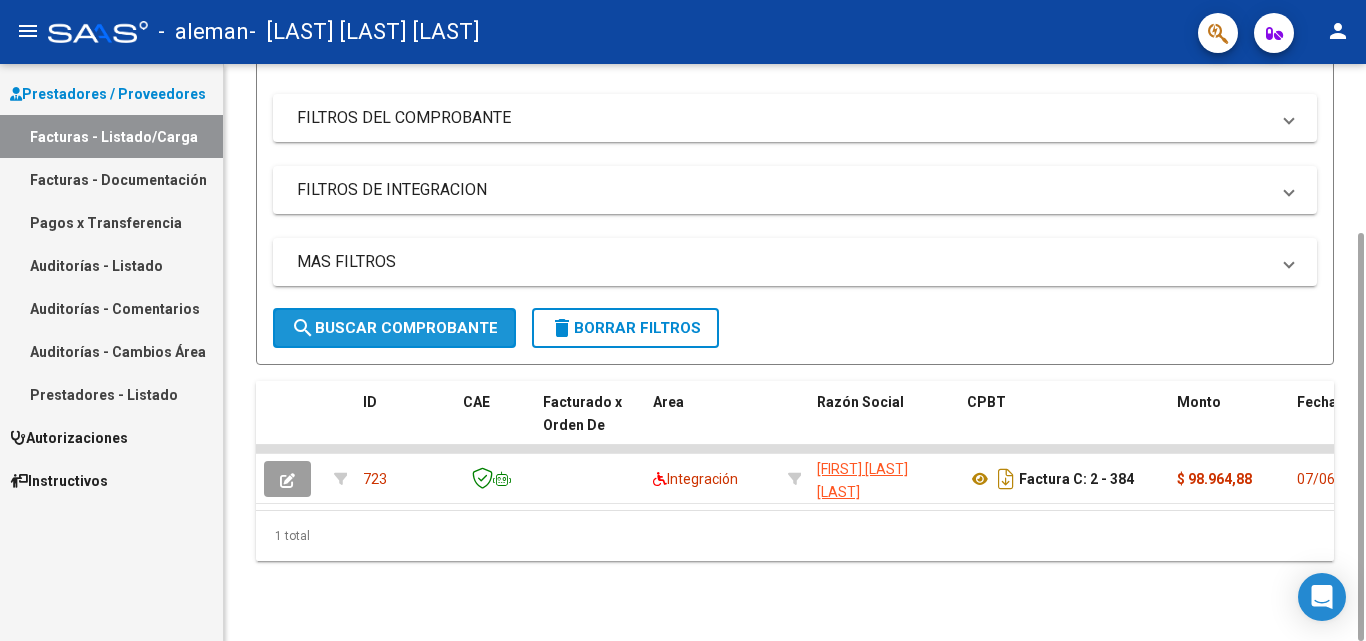 click on "search  Buscar Comprobante" 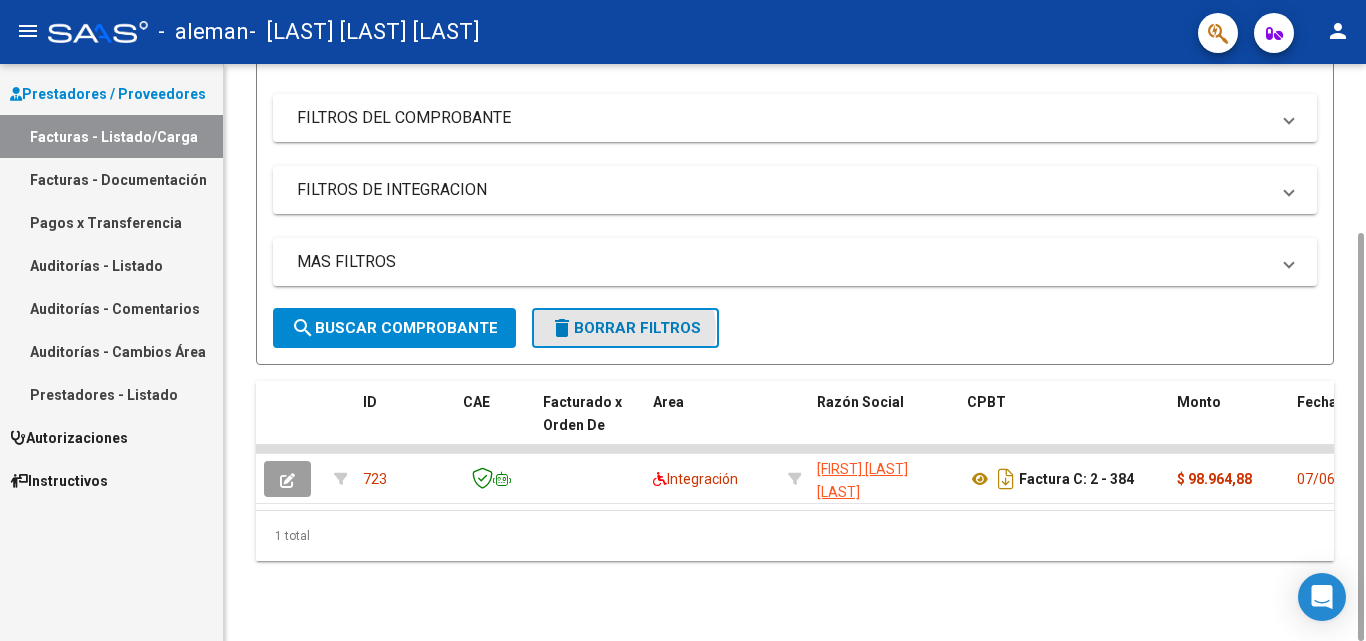 click on "delete  Borrar Filtros" 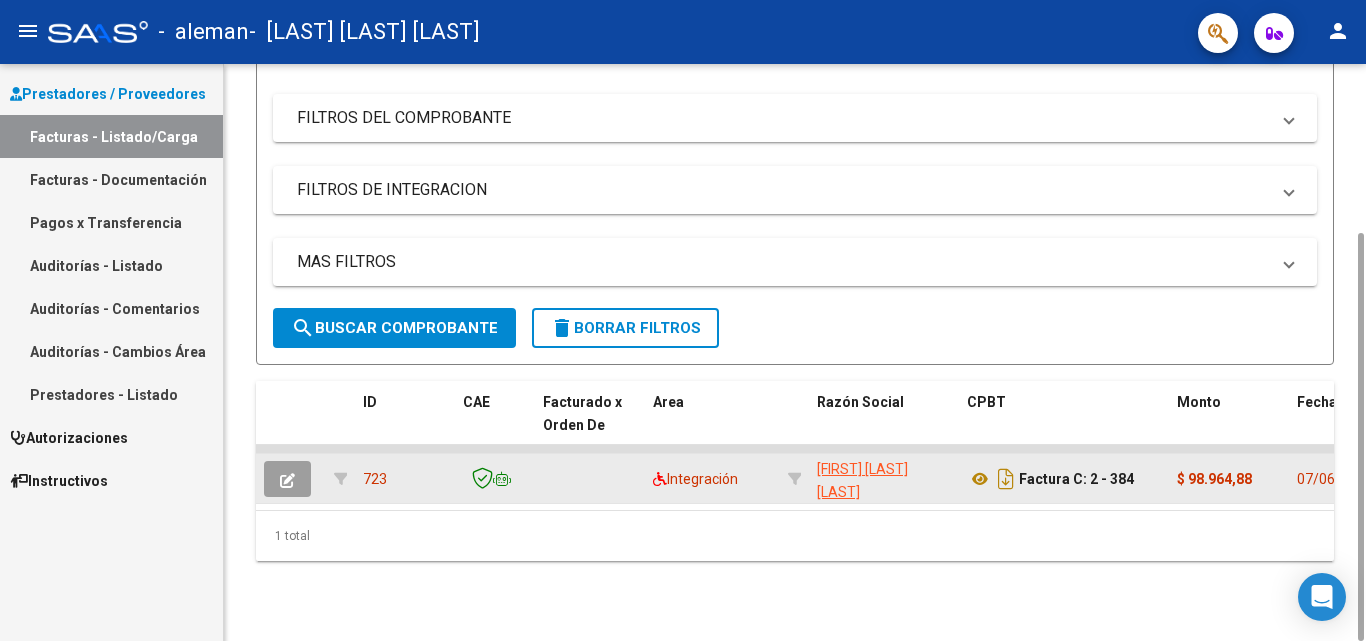 scroll, scrollTop: 0, scrollLeft: 0, axis: both 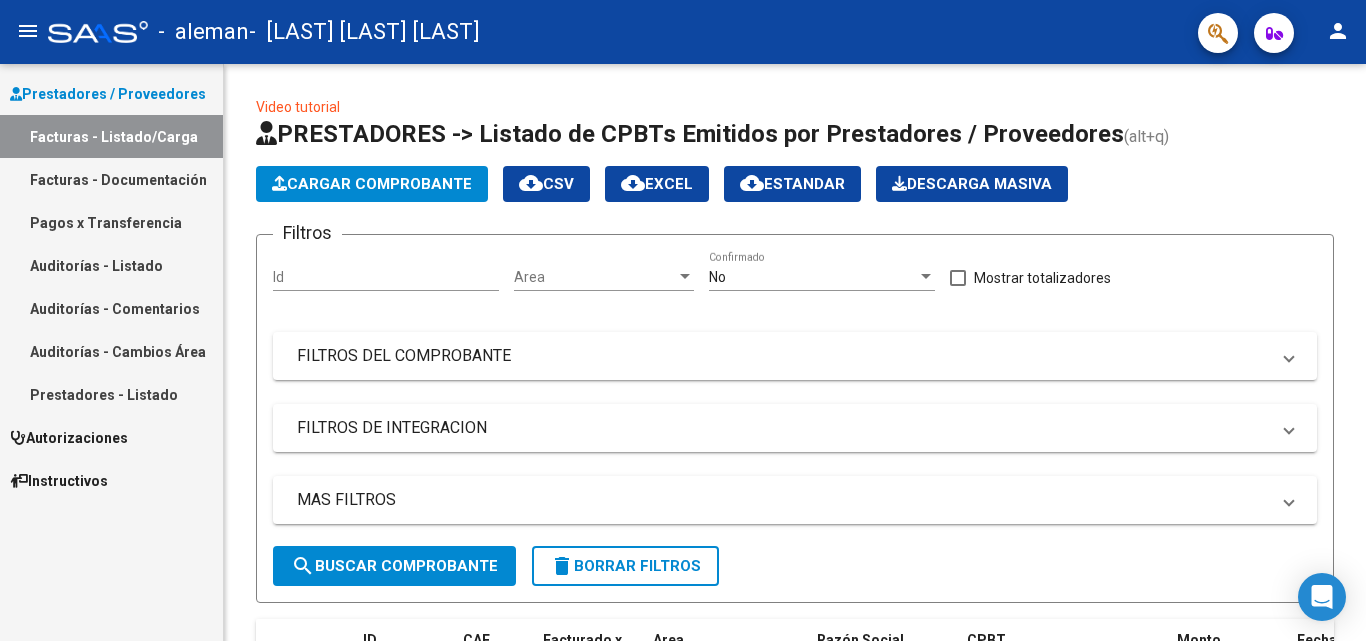 click on "Facturas - Documentación" at bounding box center [111, 179] 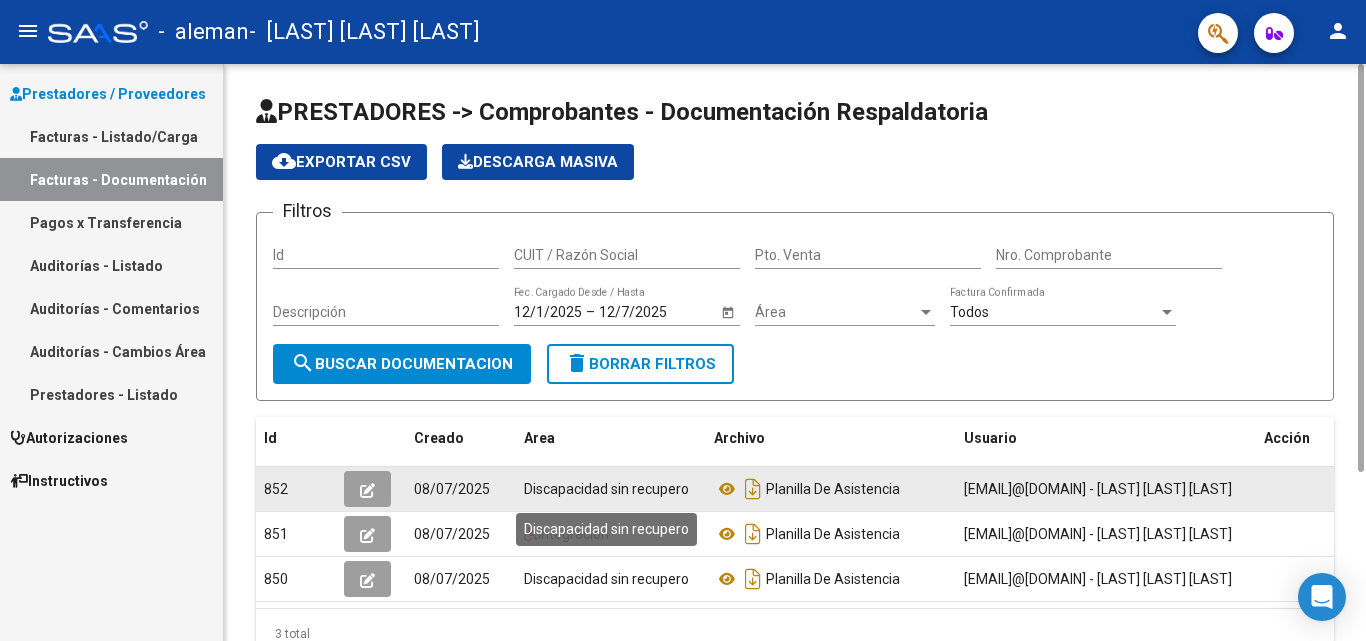 scroll, scrollTop: 113, scrollLeft: 0, axis: vertical 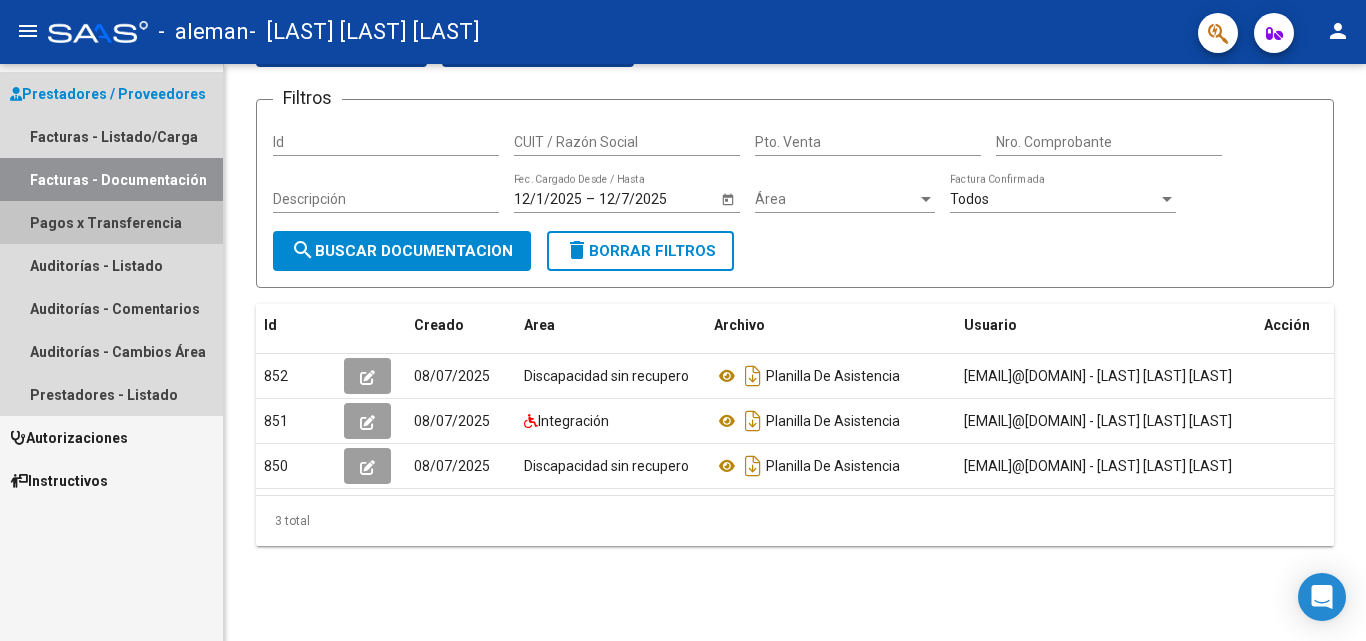 click on "Pagos x Transferencia" at bounding box center (111, 222) 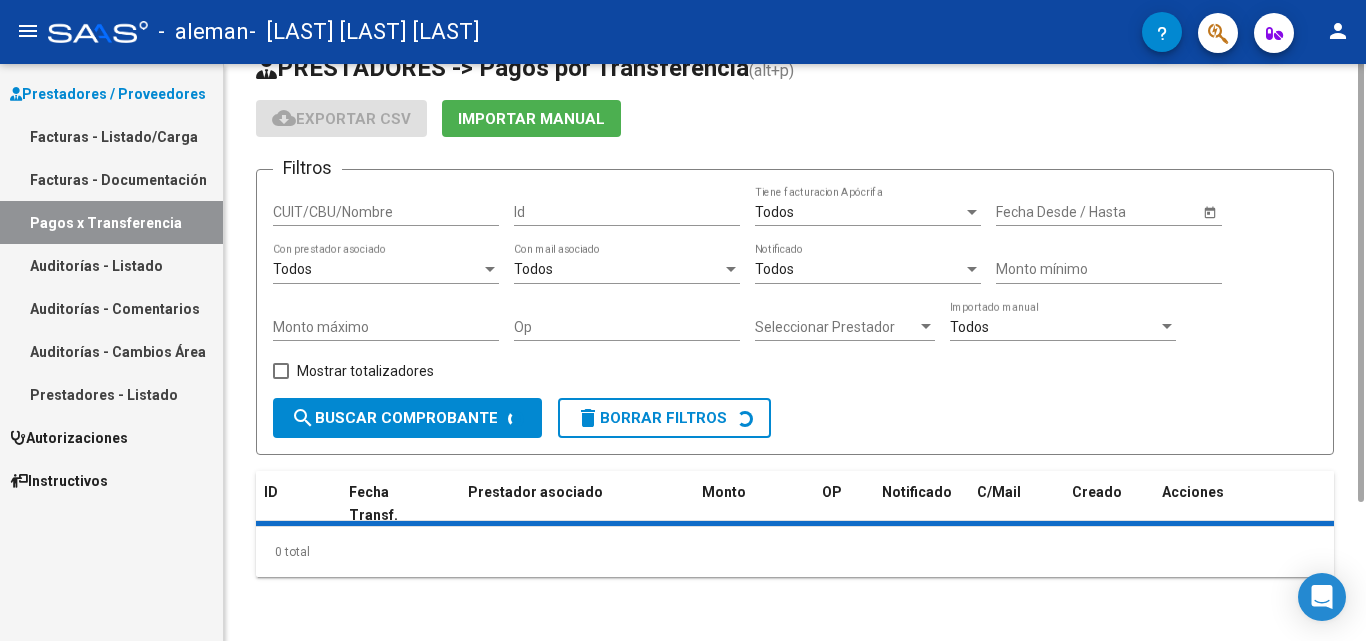 scroll, scrollTop: 0, scrollLeft: 0, axis: both 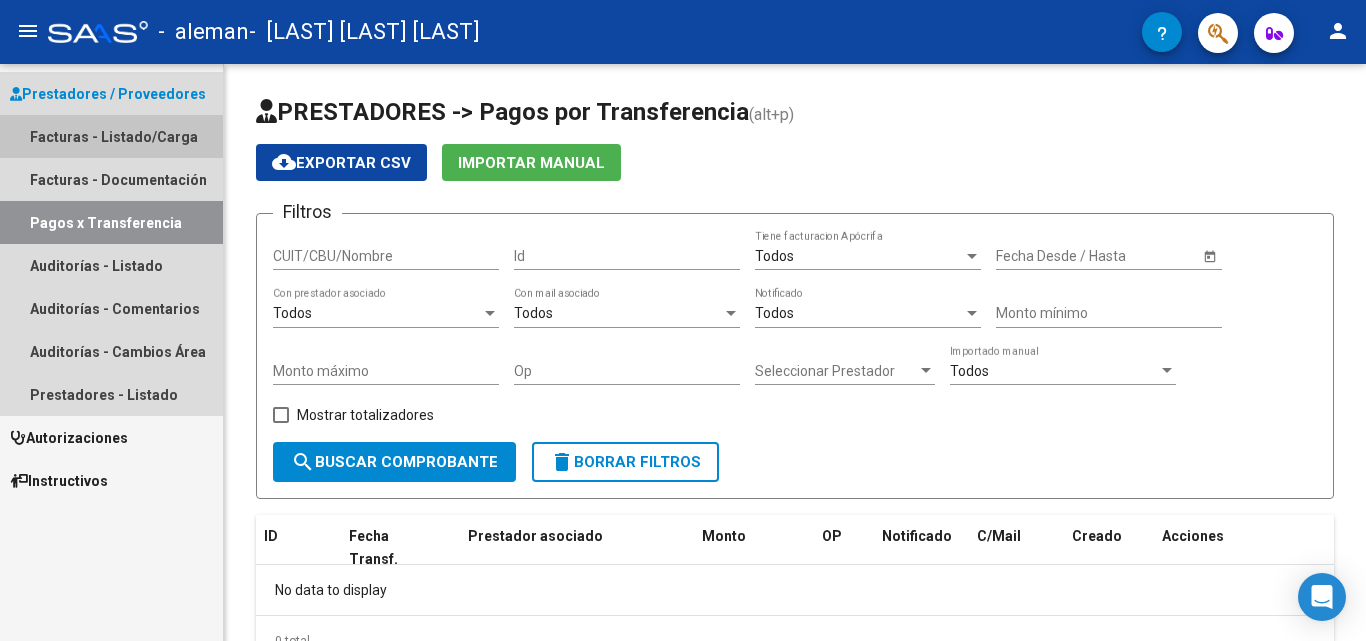 click on "Facturas - Listado/Carga" at bounding box center [111, 136] 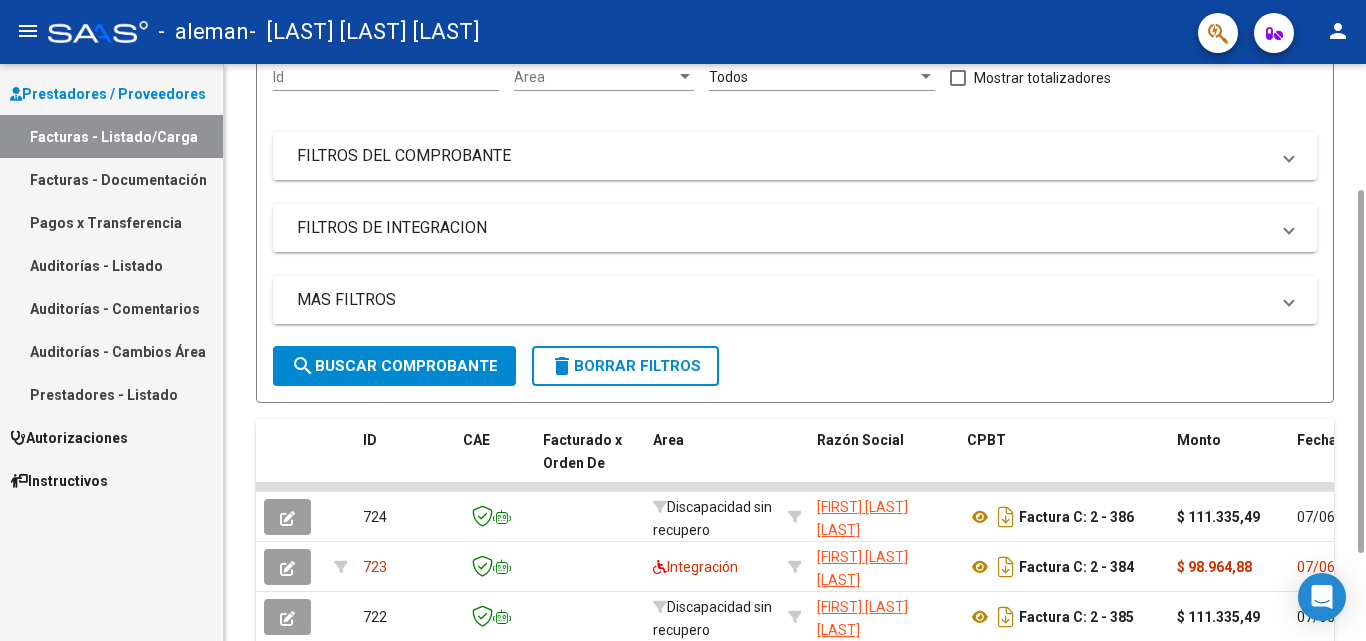 scroll, scrollTop: 338, scrollLeft: 0, axis: vertical 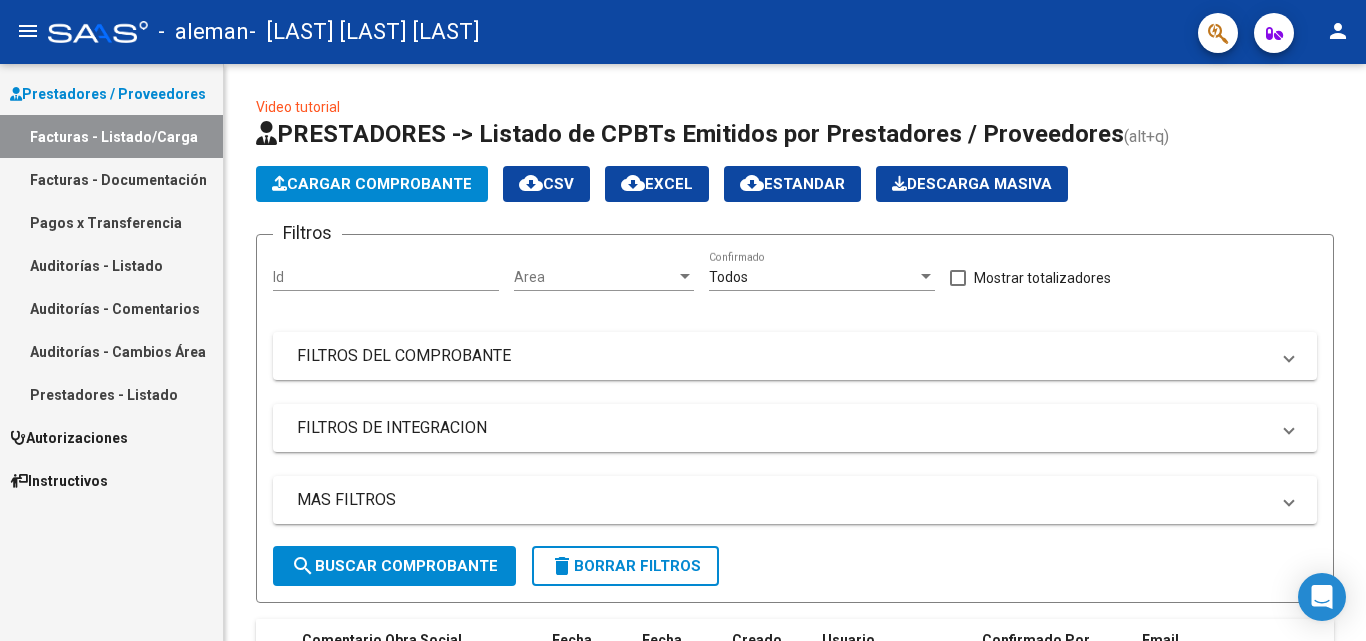 click on "Autorizaciones" at bounding box center (111, 437) 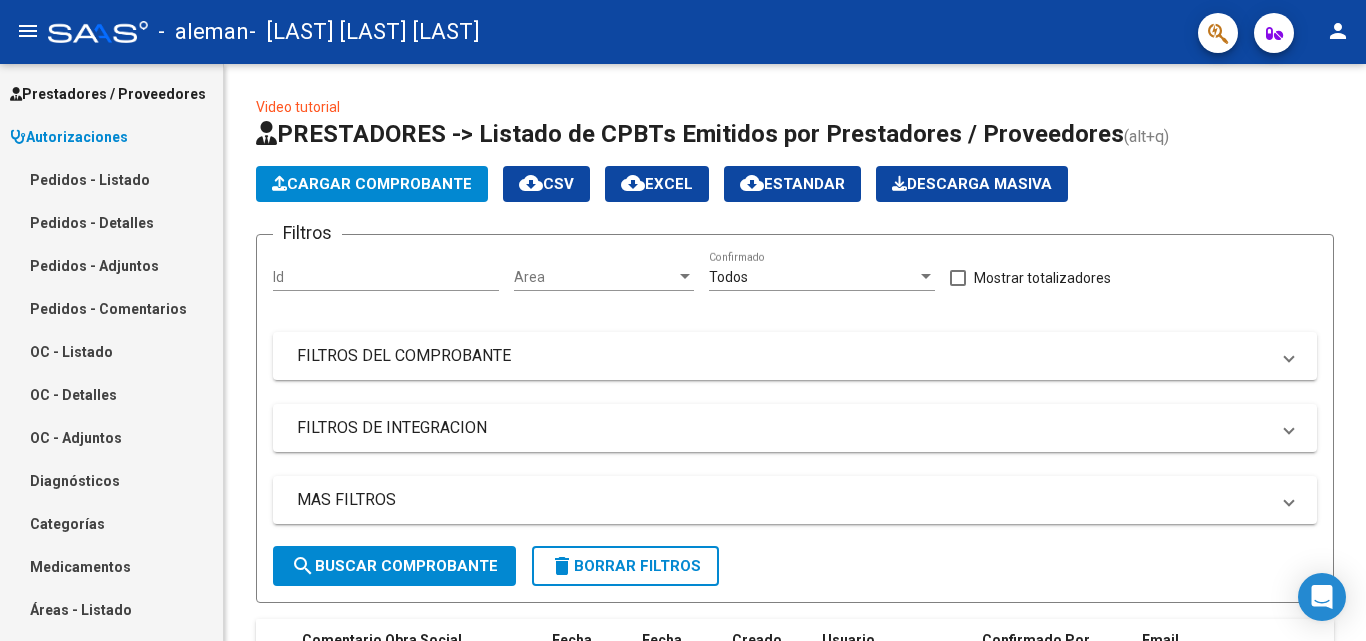 click on "Pedidos - Listado" at bounding box center [111, 179] 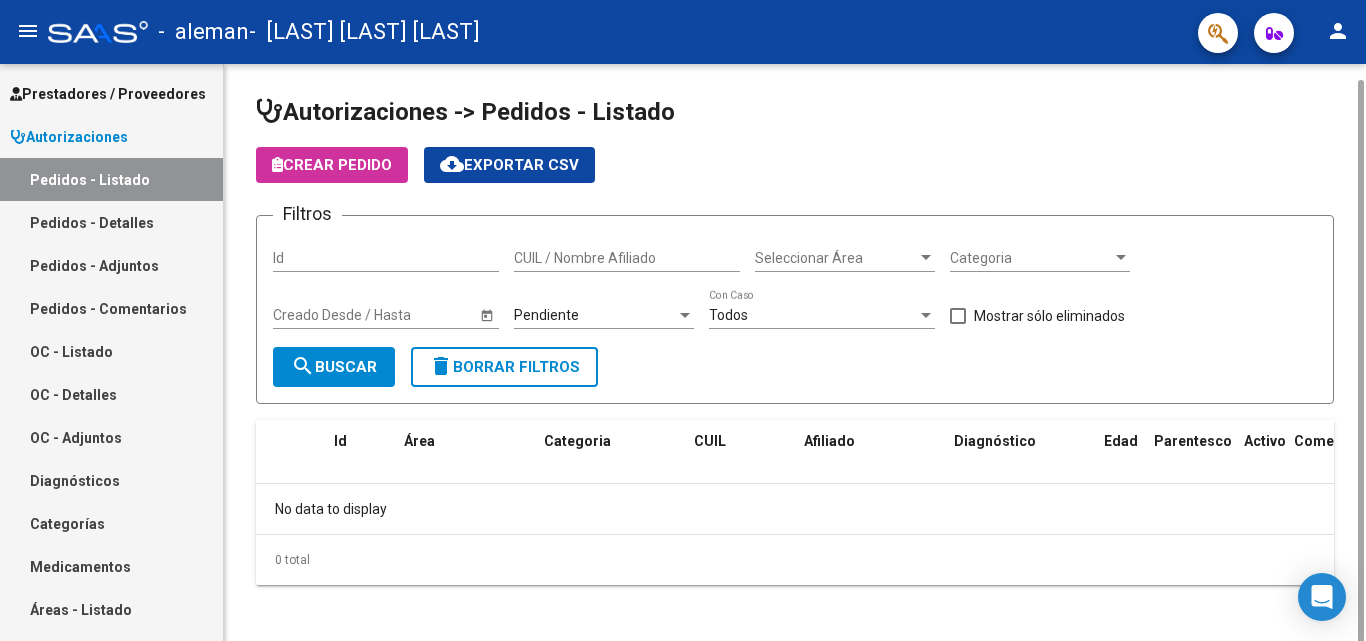 scroll, scrollTop: 8, scrollLeft: 0, axis: vertical 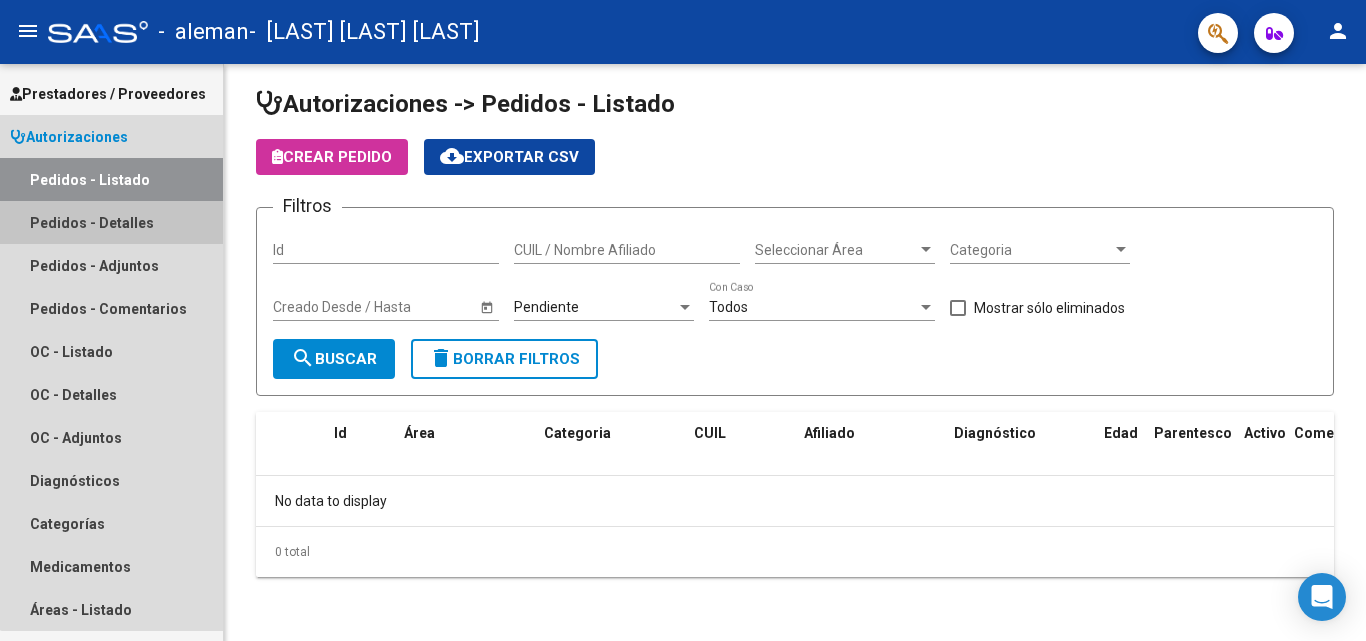 click on "Pedidos - Detalles" at bounding box center (111, 222) 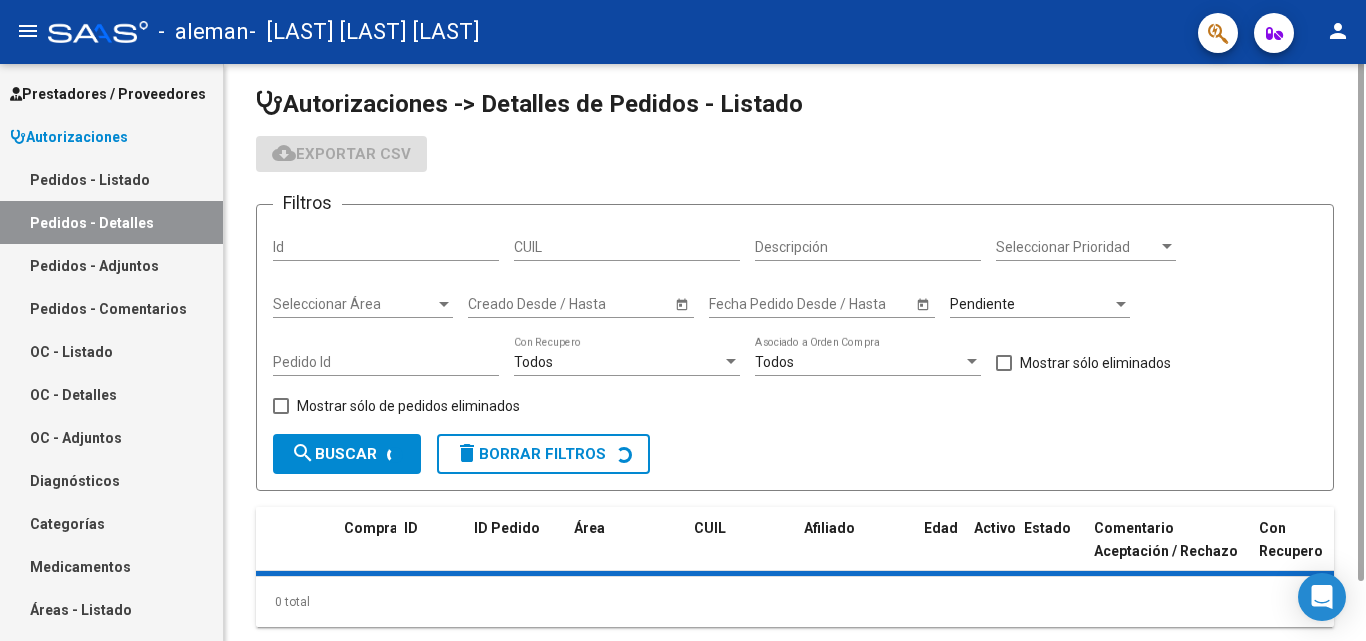 scroll, scrollTop: 0, scrollLeft: 0, axis: both 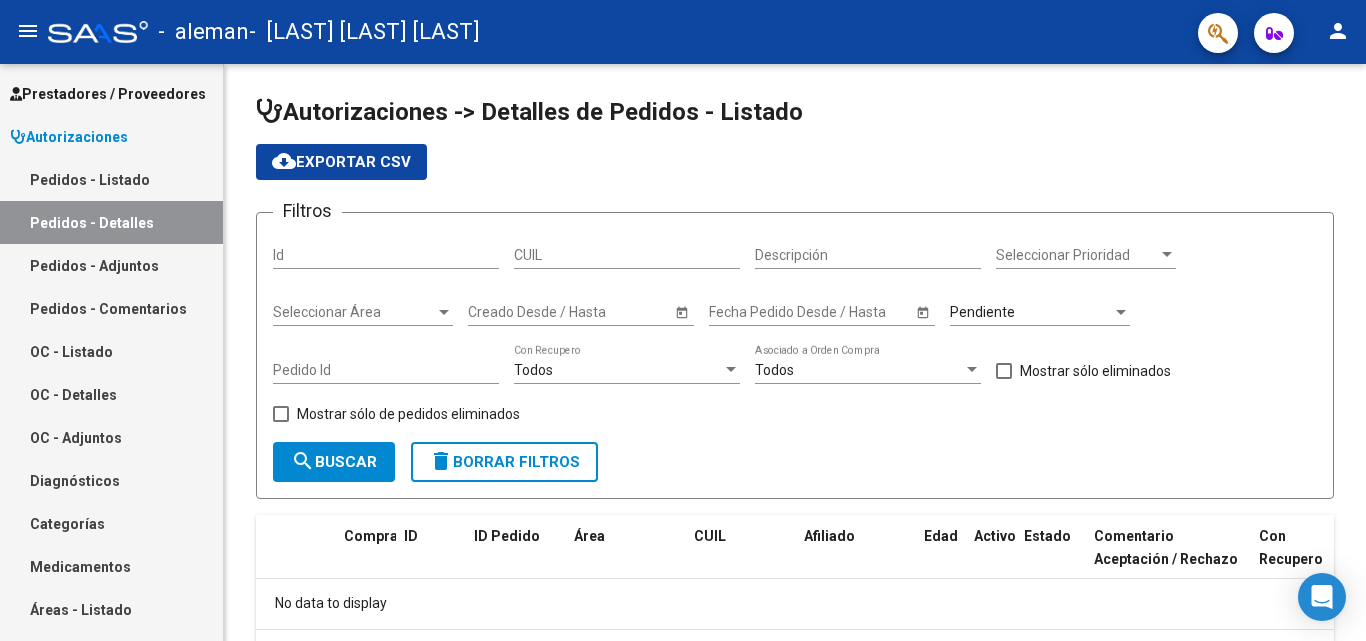 click on "Pedidos - Adjuntos" at bounding box center (111, 265) 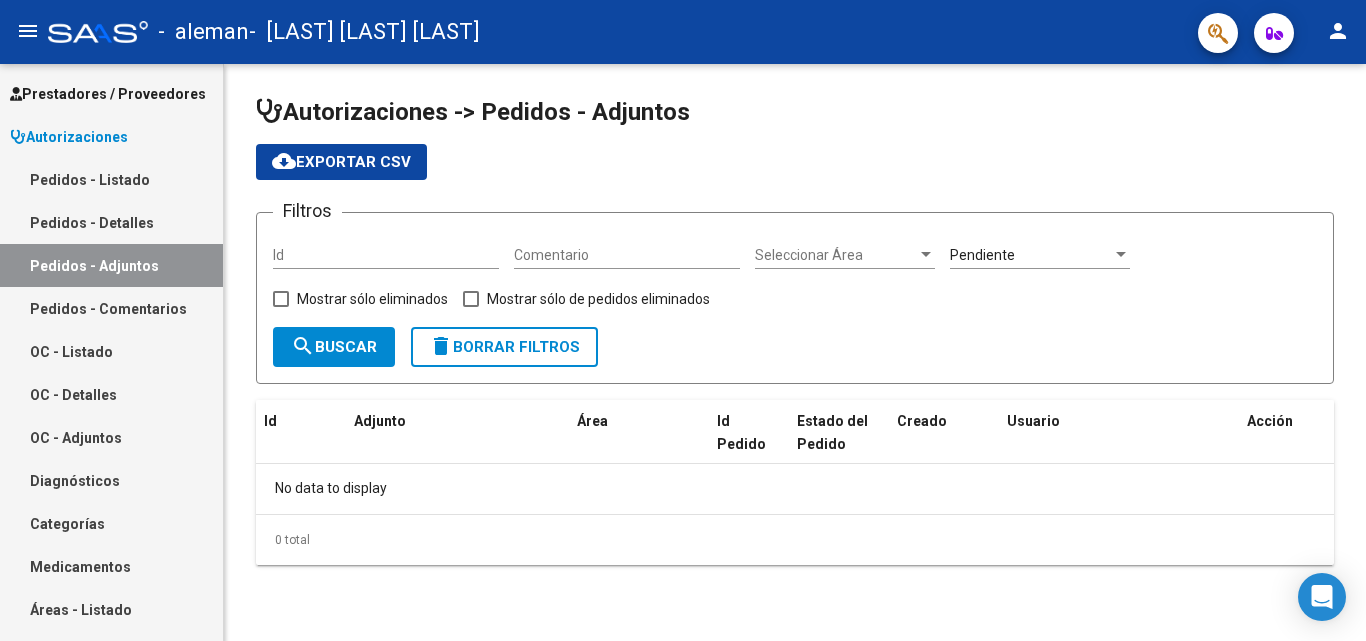 click on "Prestadores / Proveedores" at bounding box center (108, 94) 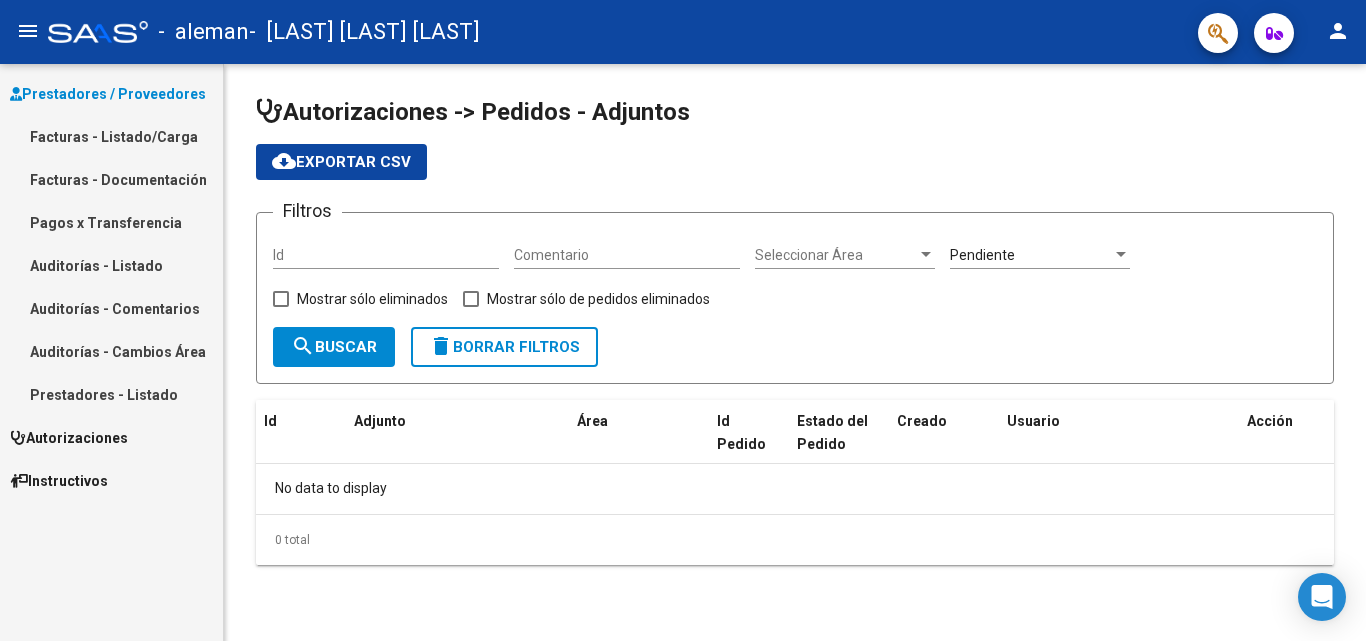 click on "Facturas - Listado/Carga" at bounding box center [111, 136] 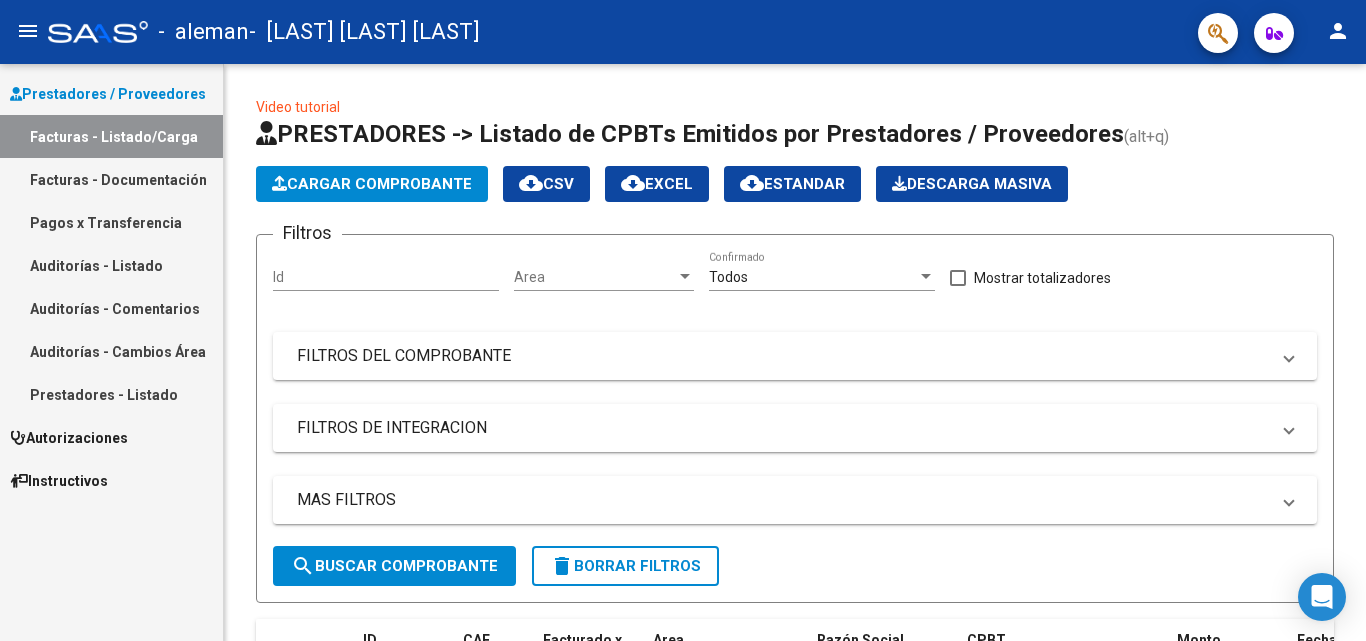 click on "Cargar Comprobante" 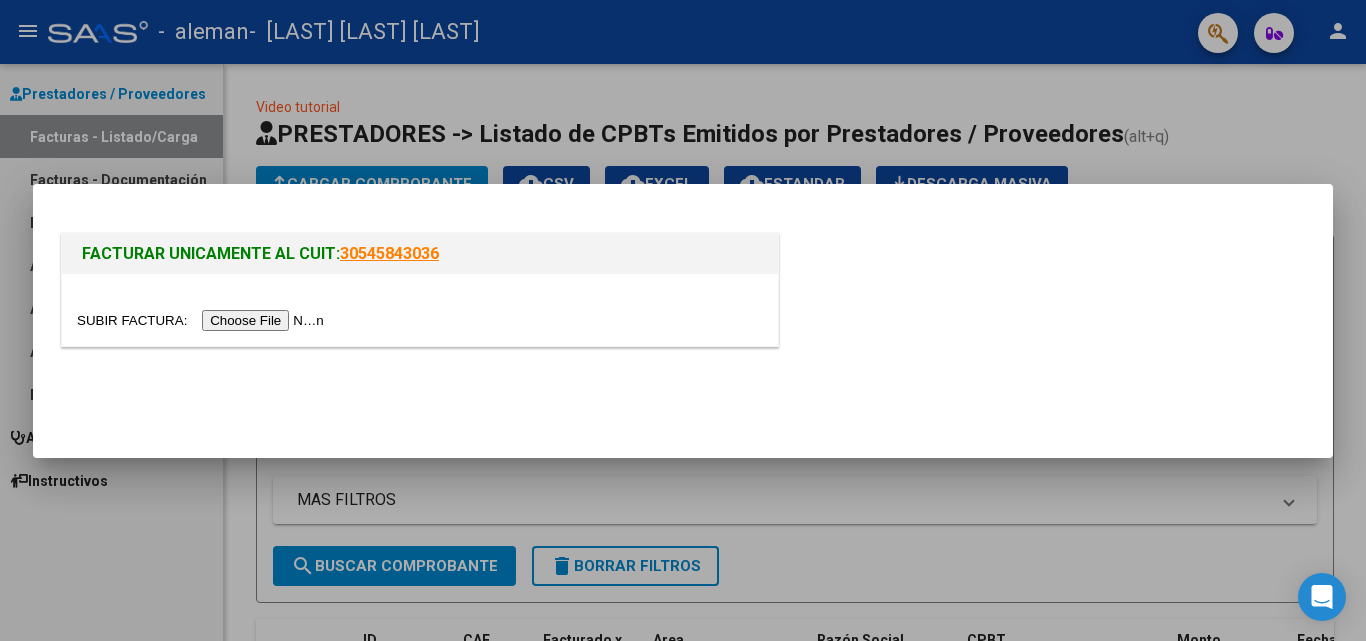 click at bounding box center [203, 320] 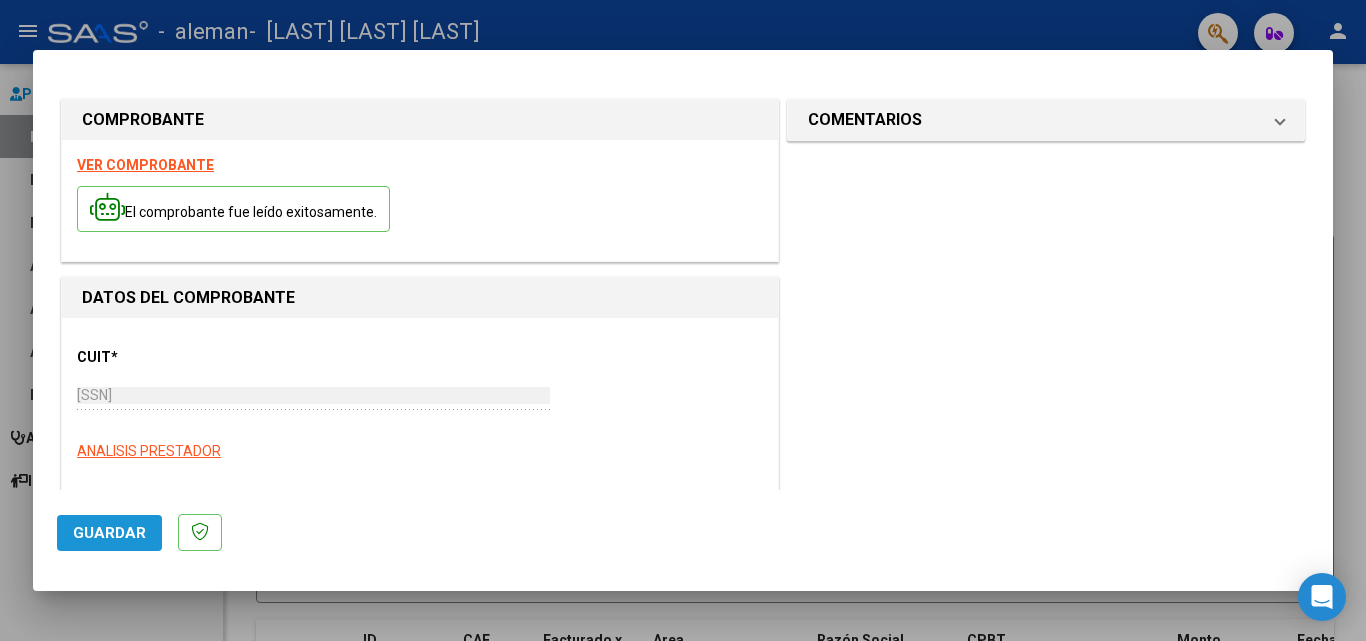 click on "Guardar" 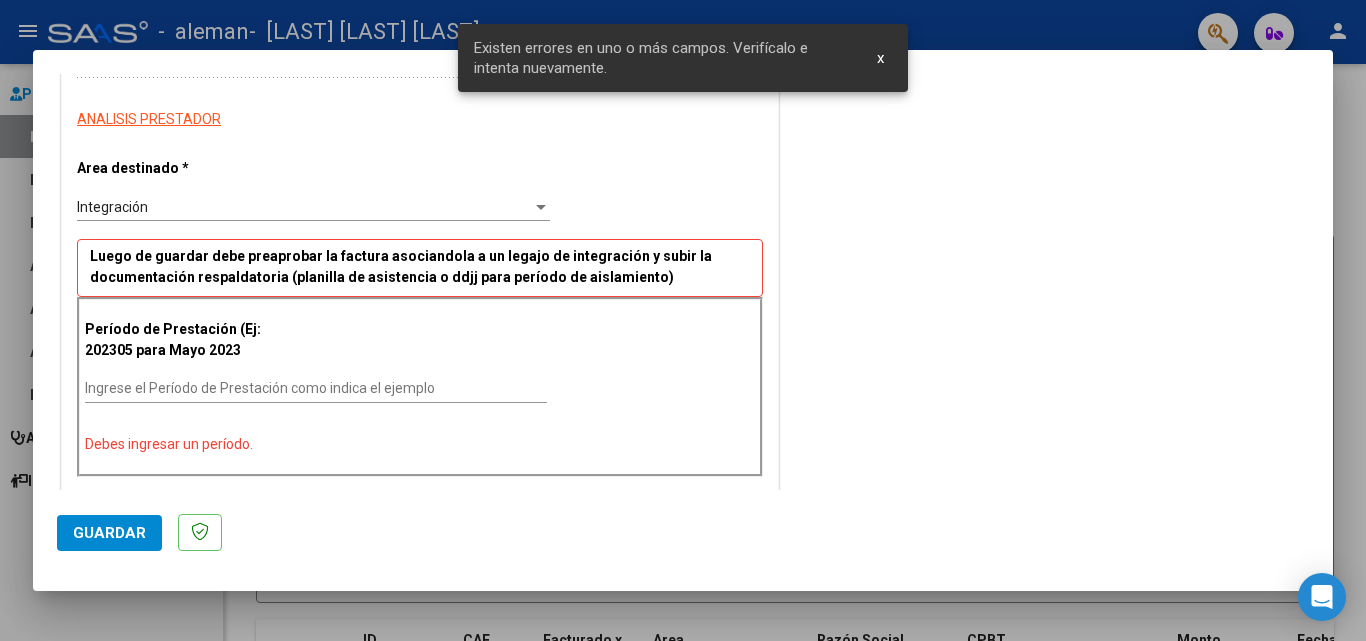 scroll, scrollTop: 419, scrollLeft: 0, axis: vertical 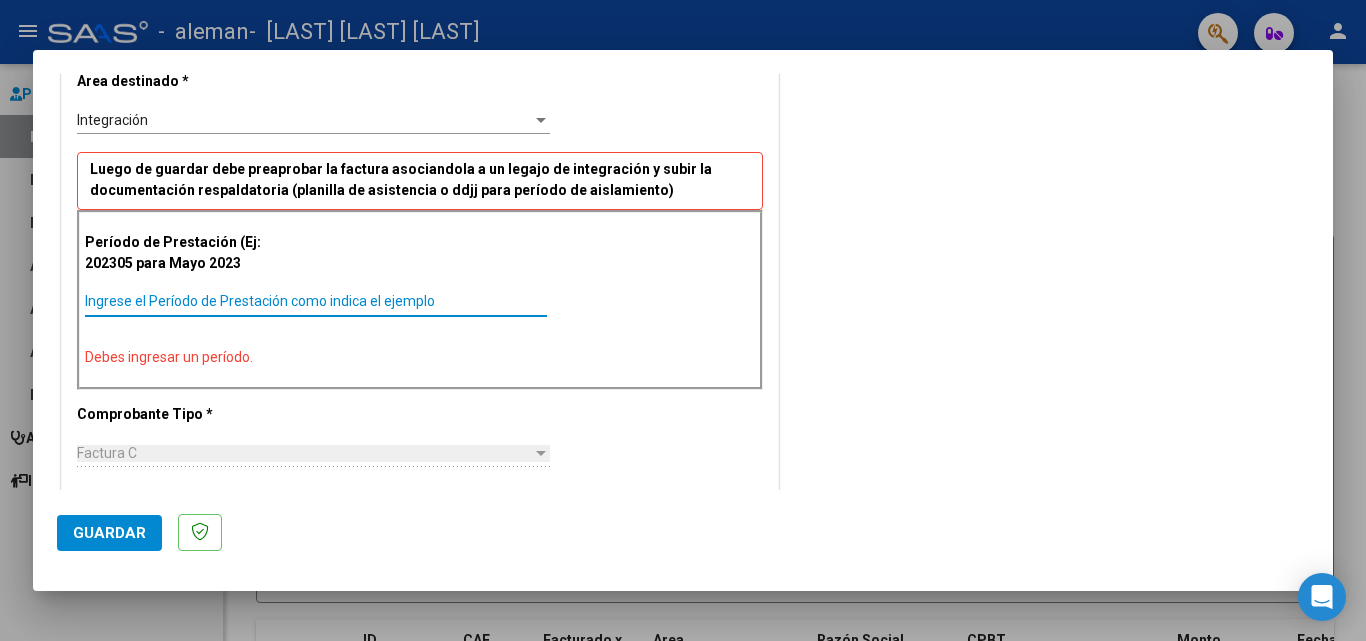 click on "Ingrese el Período de Prestación como indica el ejemplo" at bounding box center (316, 301) 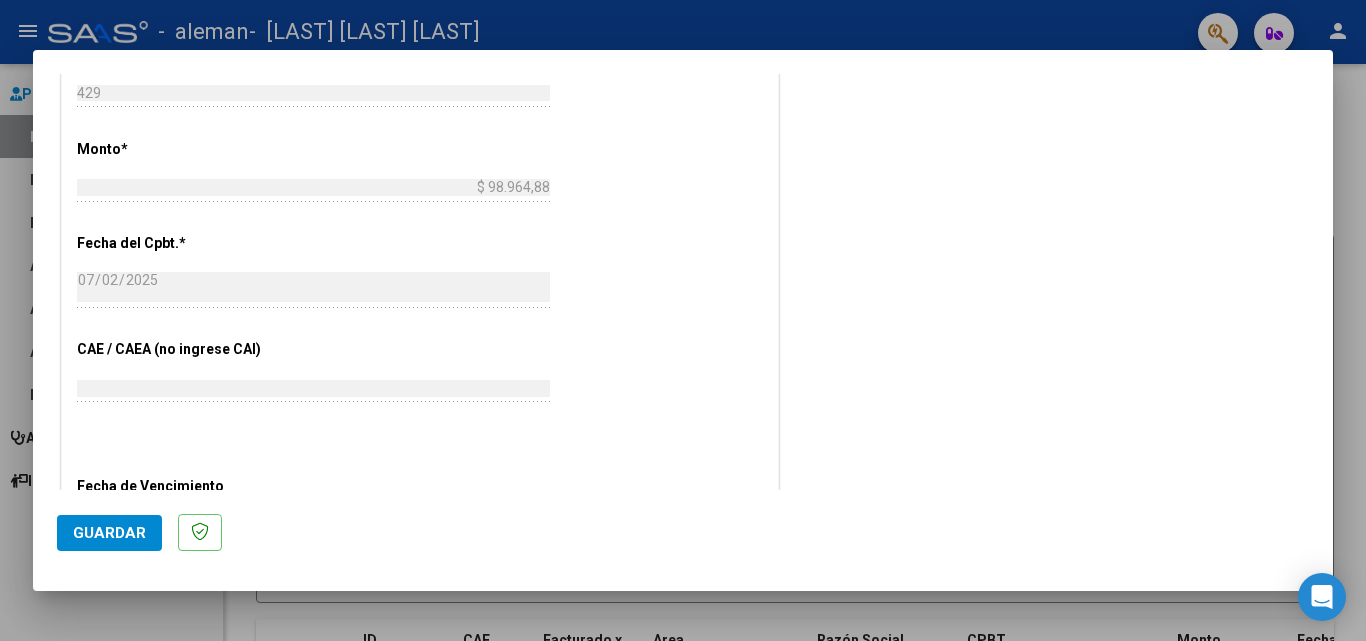 scroll, scrollTop: 1019, scrollLeft: 0, axis: vertical 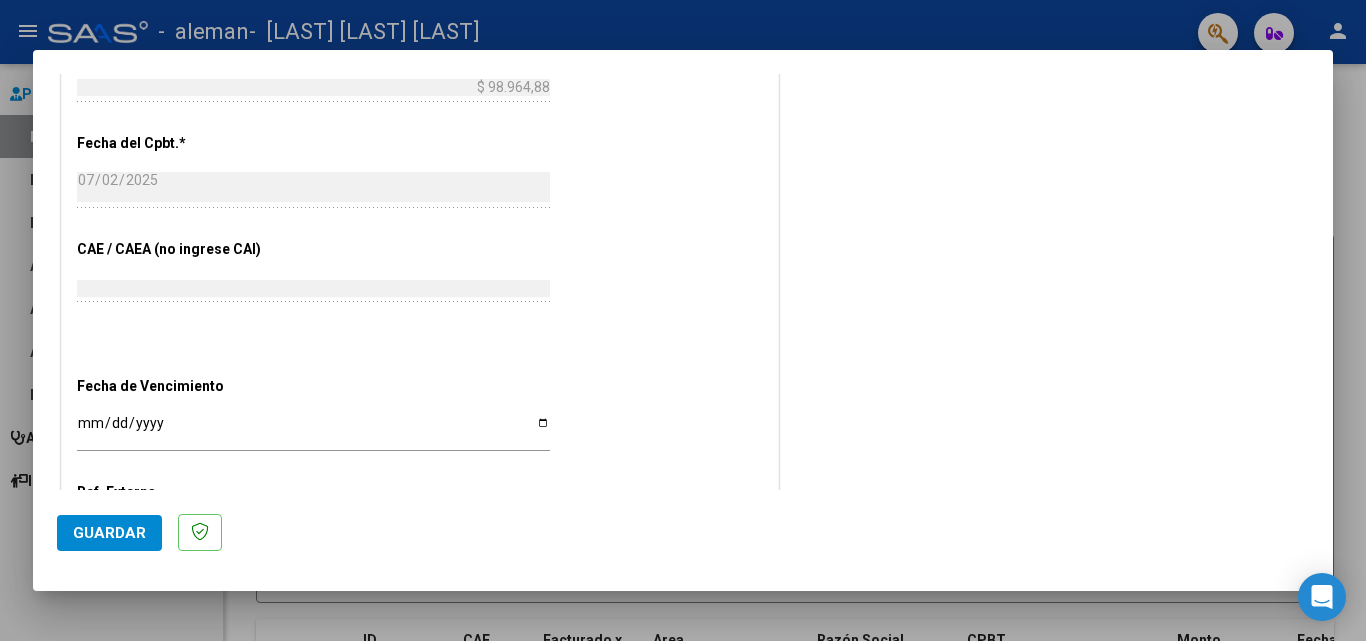 type on "202506" 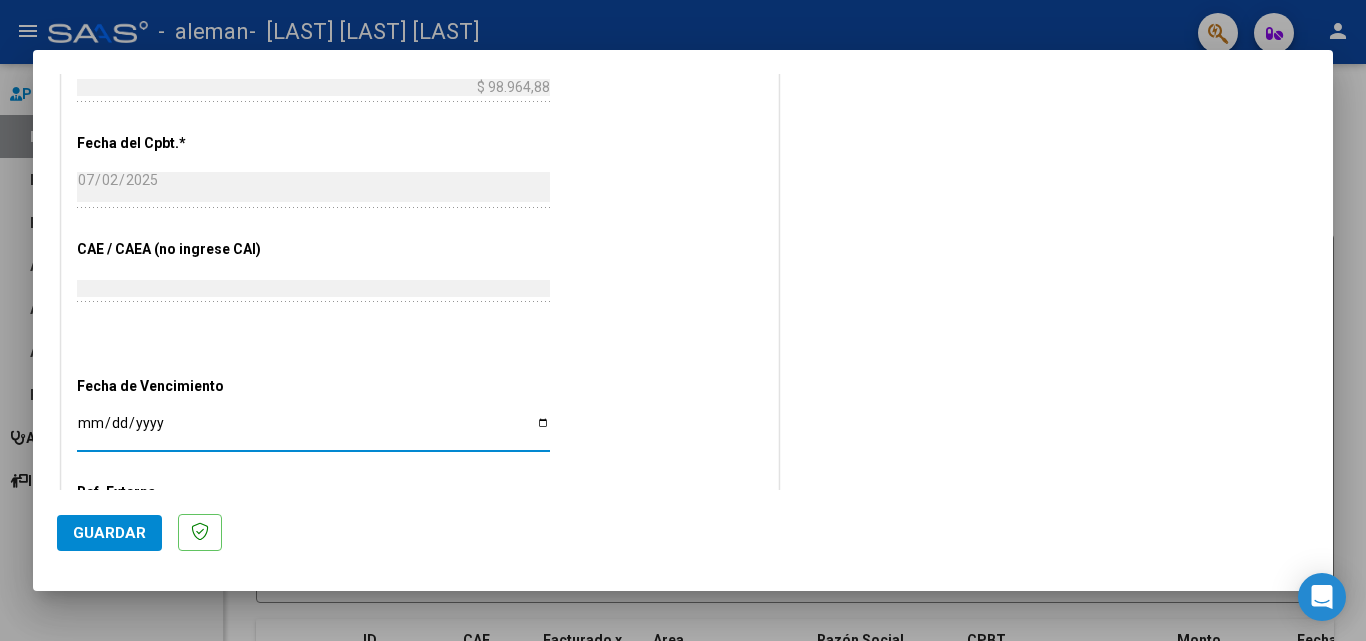 click on "Ingresar la fecha" at bounding box center (313, 430) 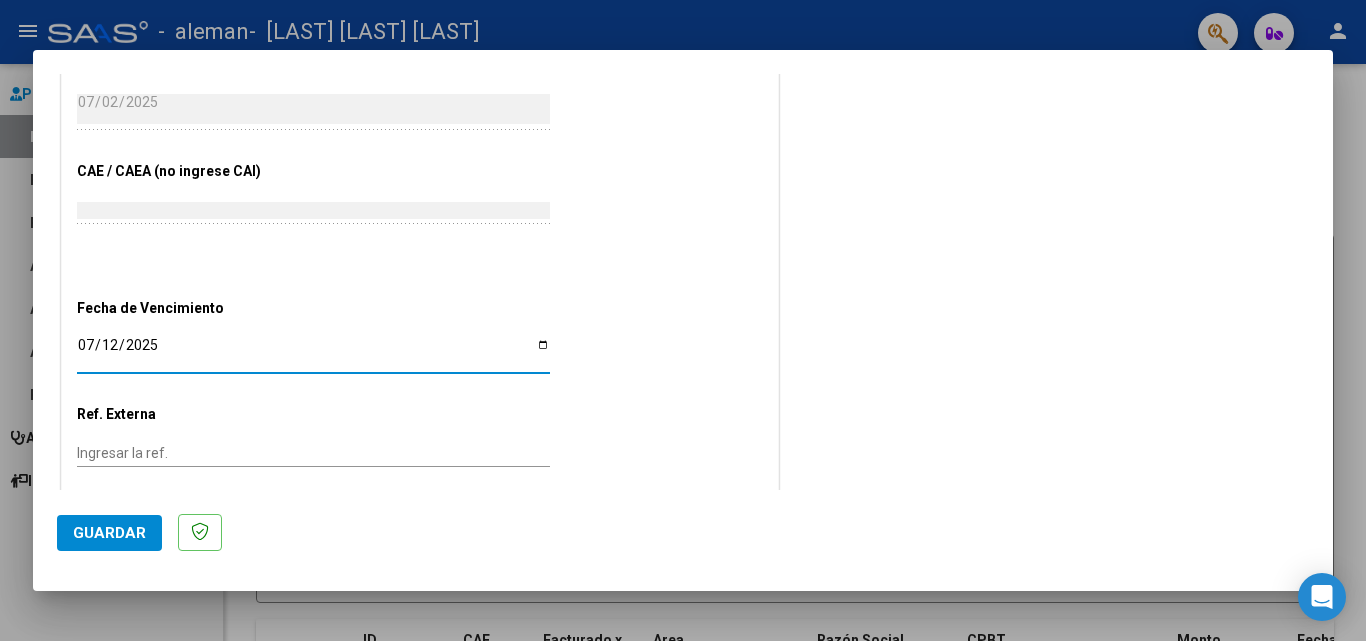 scroll, scrollTop: 1205, scrollLeft: 0, axis: vertical 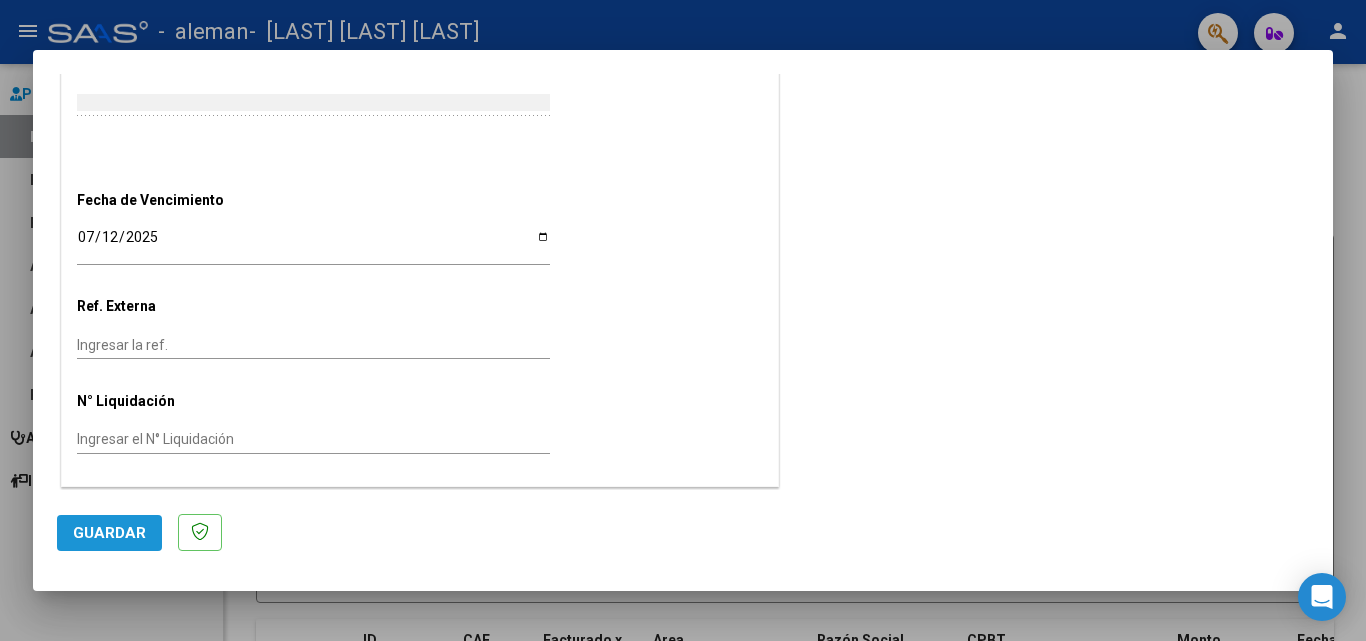 click on "Guardar" 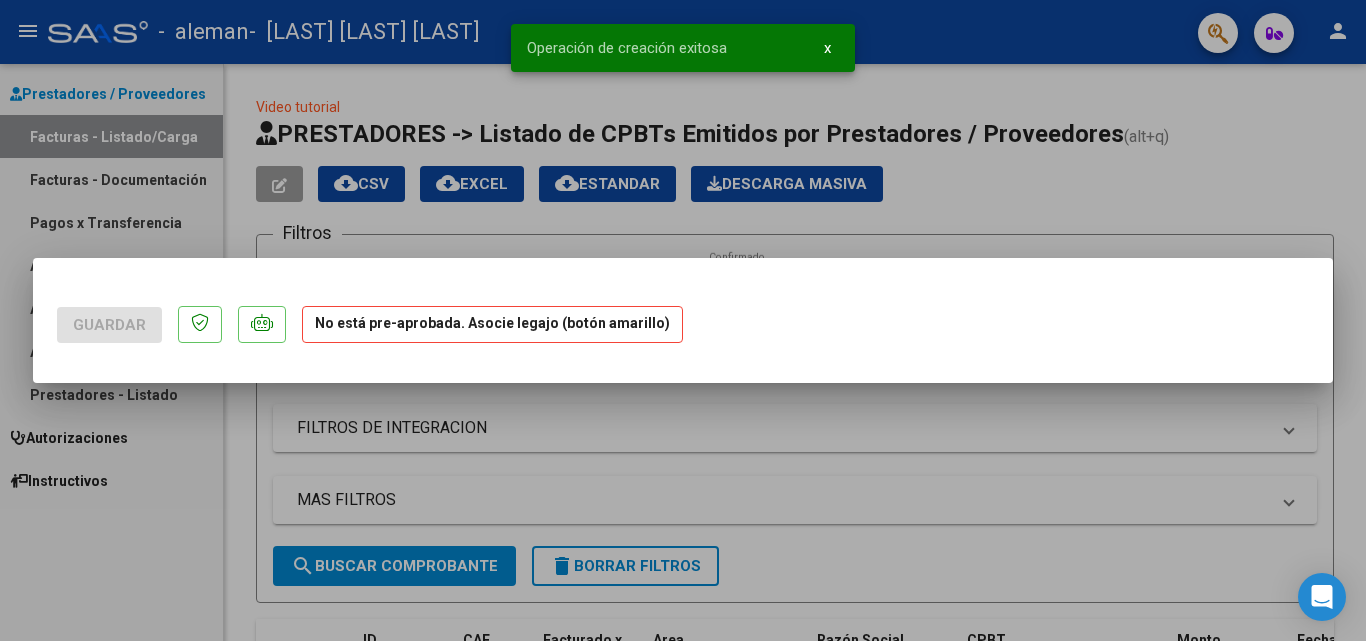 scroll, scrollTop: 0, scrollLeft: 0, axis: both 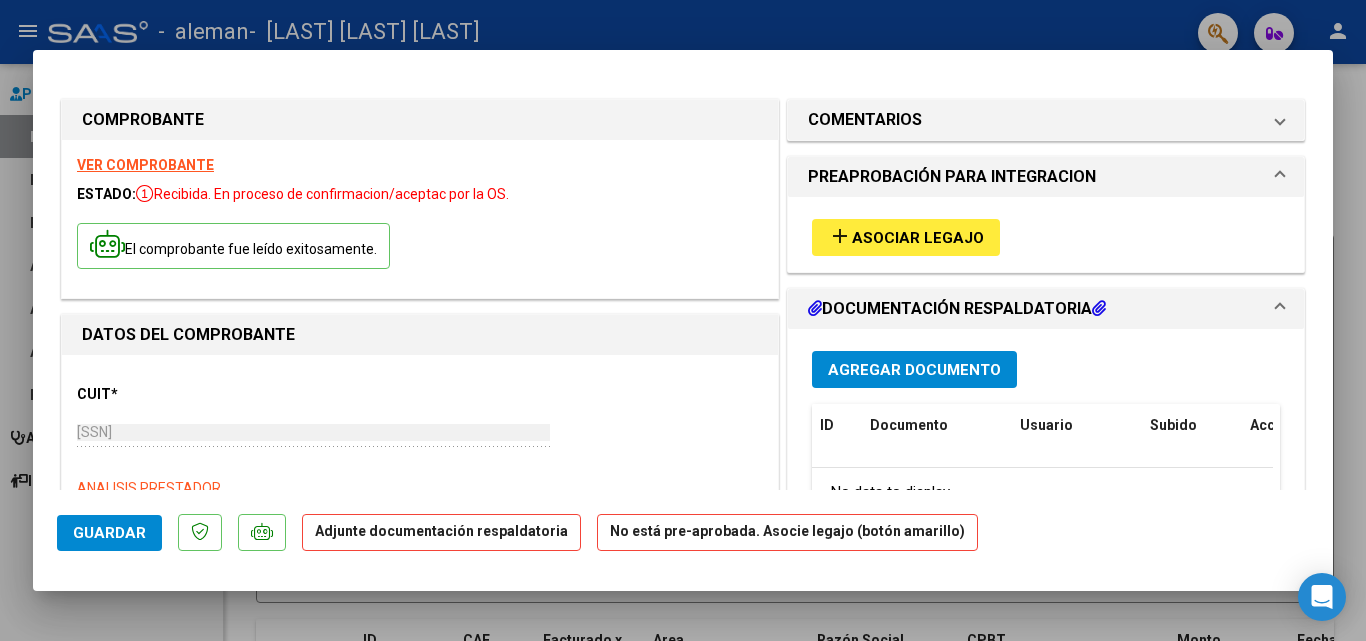 click on "add" at bounding box center [840, 236] 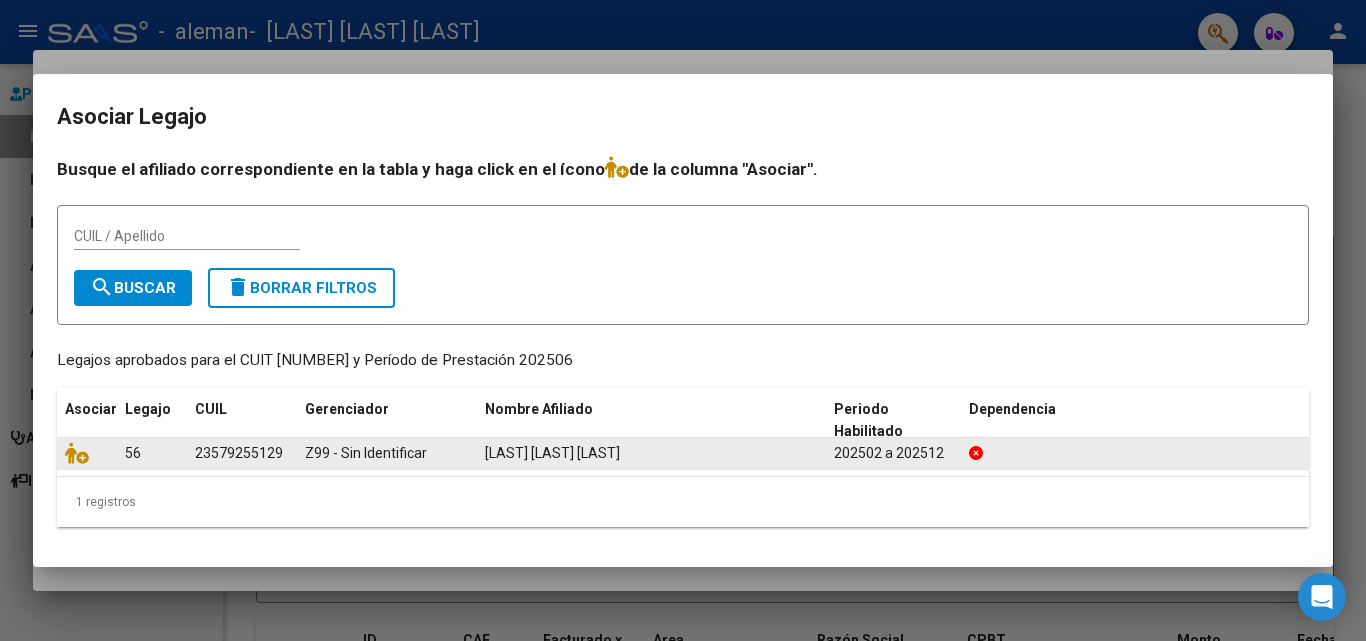 click on "[LAST] [LAST] [LAST]" 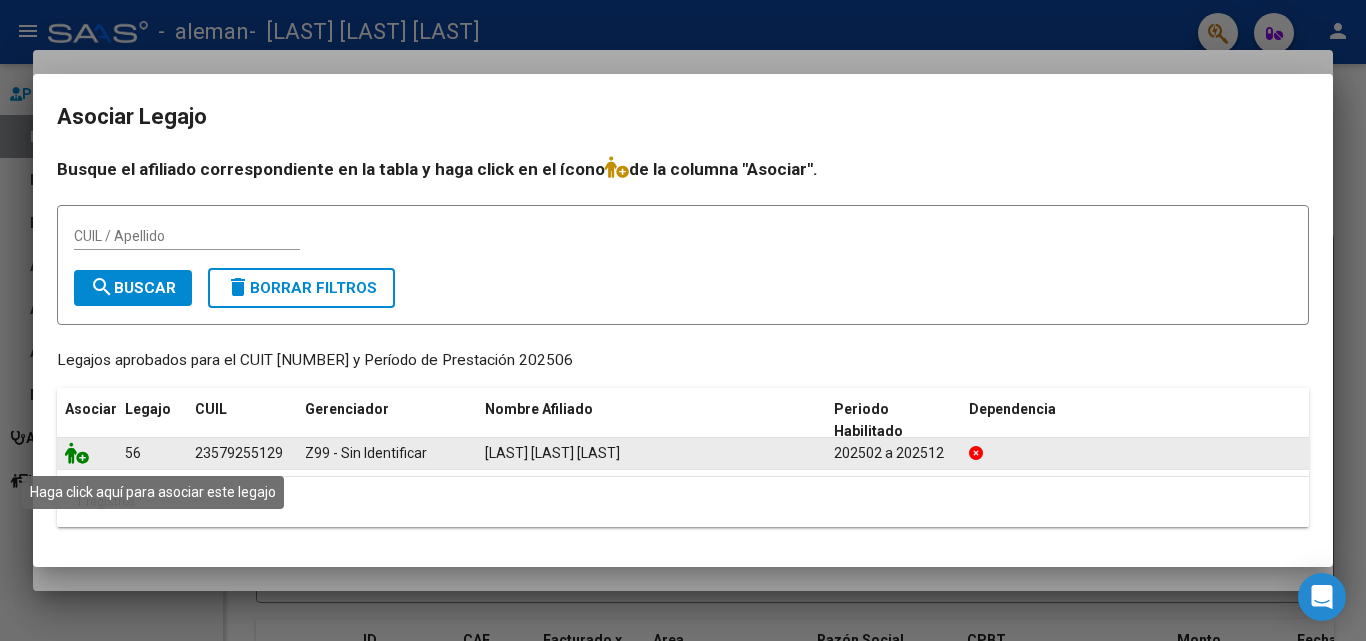 click 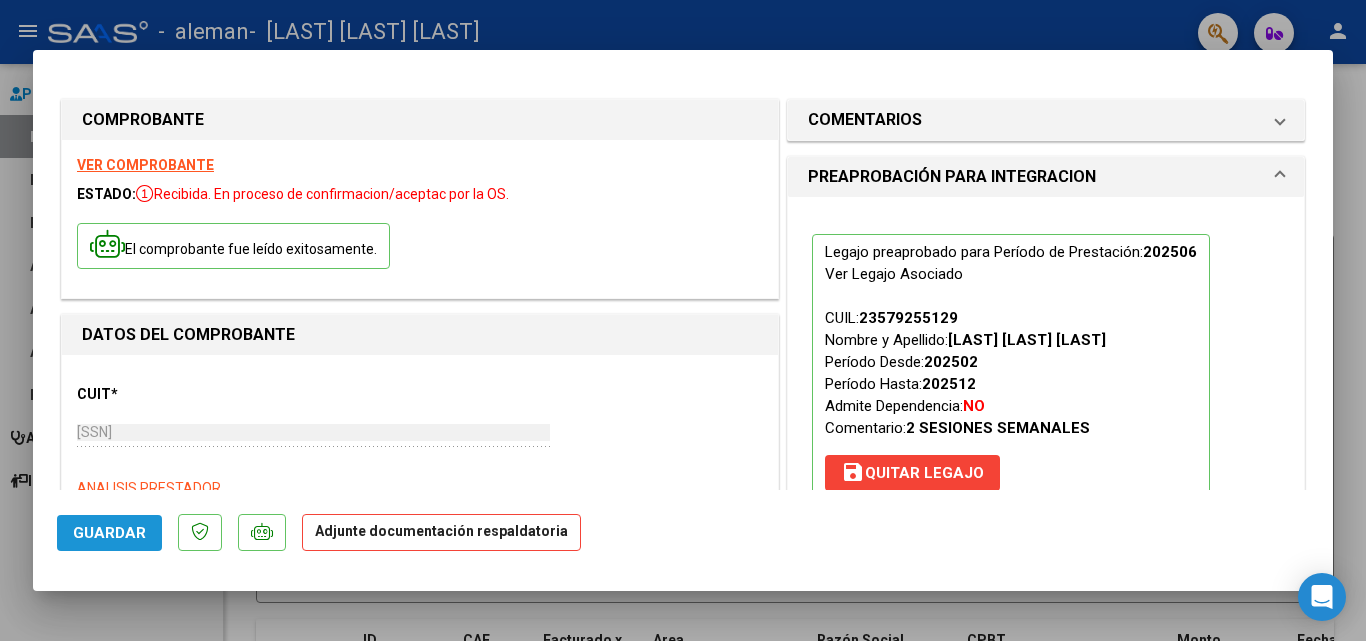click on "Guardar" 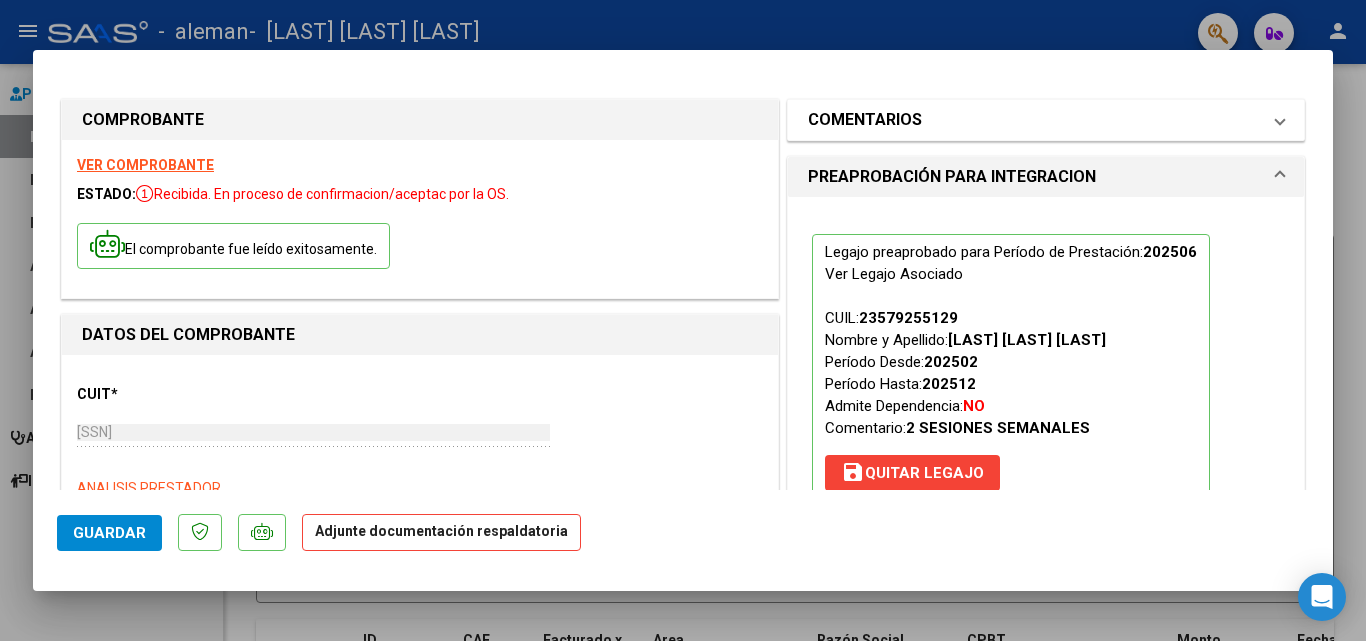 click on "COMENTARIOS" at bounding box center (1046, 120) 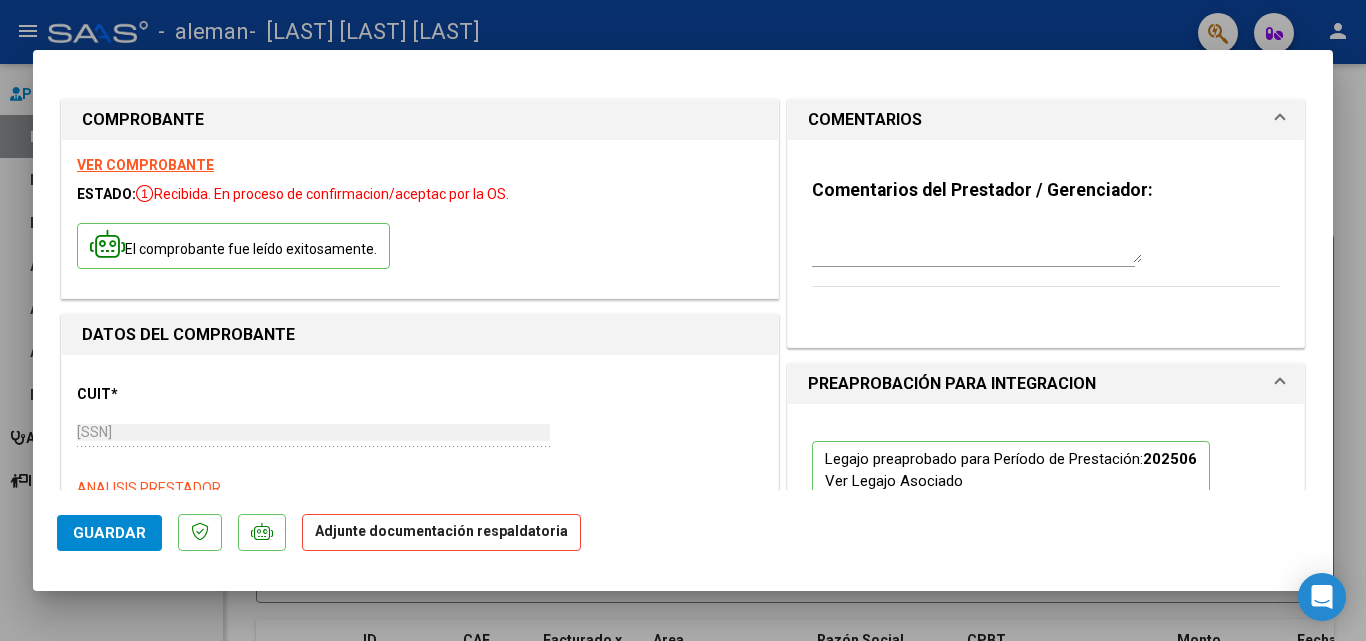 click on "Adjunte documentación respaldatoria" 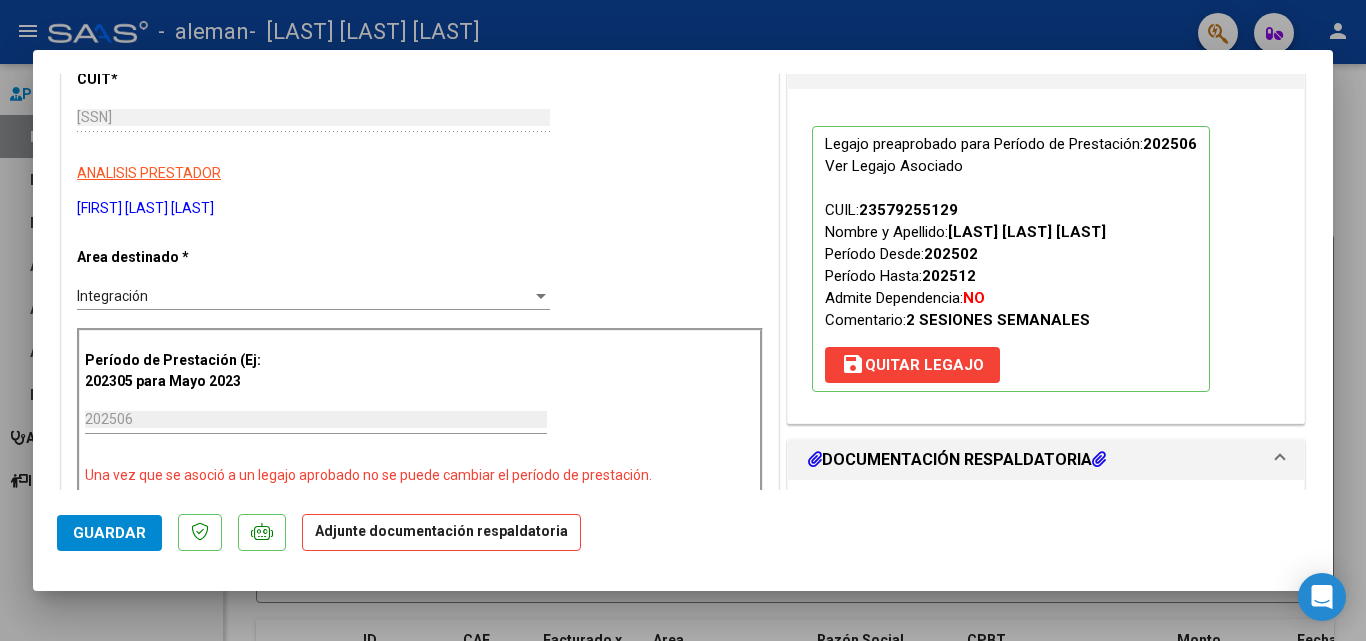 scroll, scrollTop: 500, scrollLeft: 0, axis: vertical 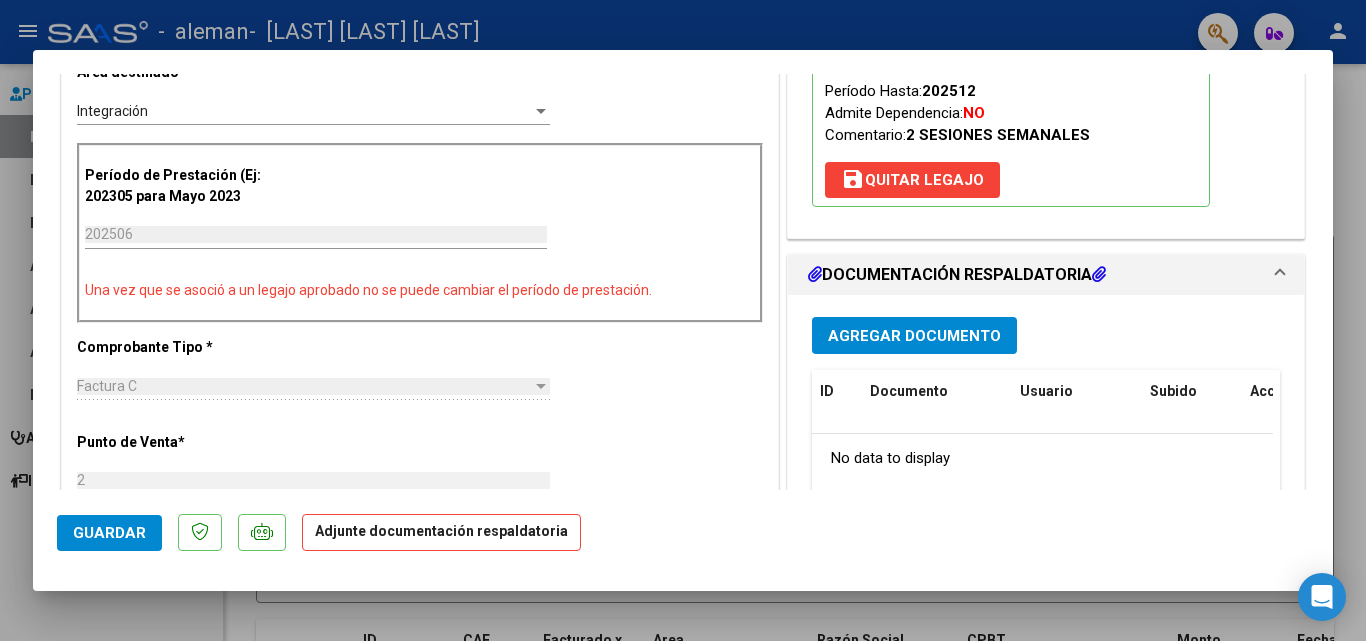 click on "Agregar Documento" at bounding box center [914, 336] 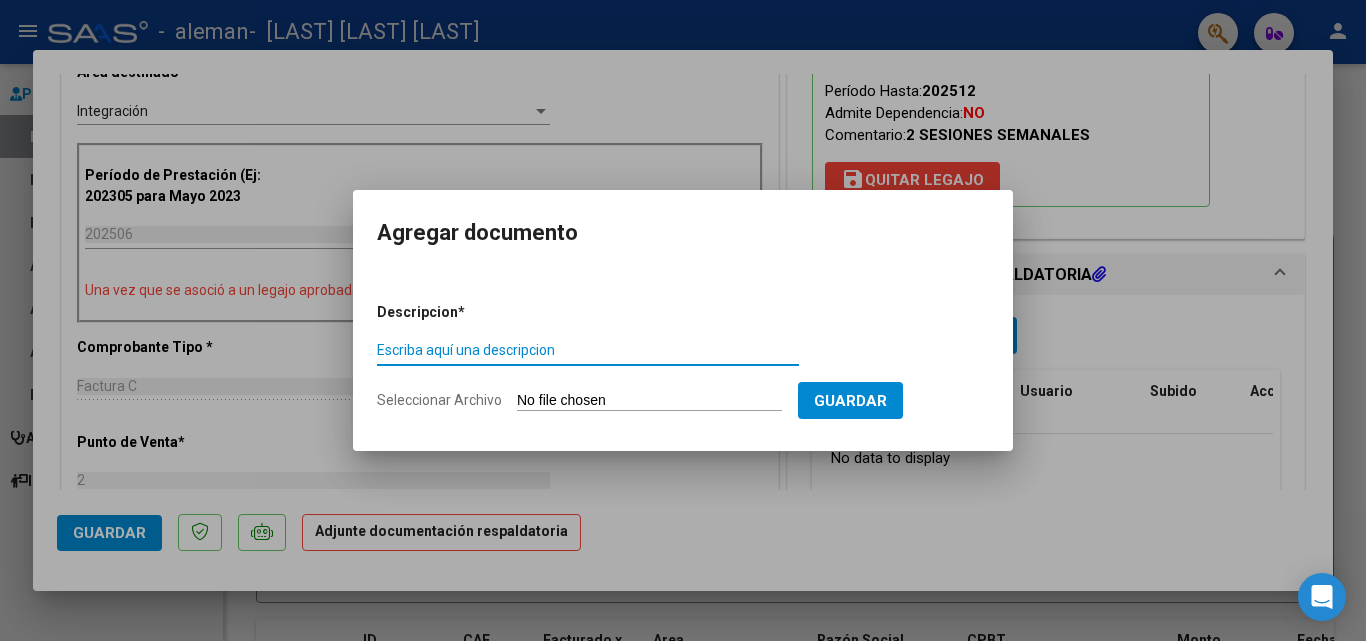 click on "Escriba aquí una descripcion" at bounding box center [588, 350] 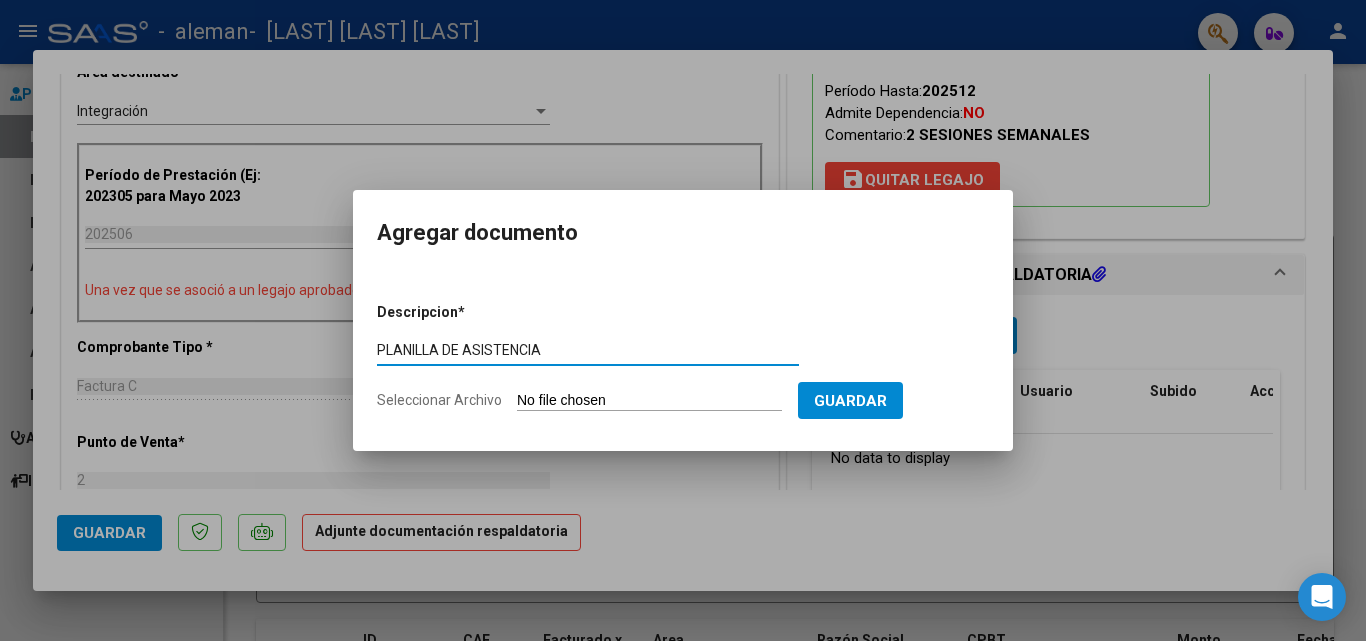 type on "PLANILLA DE ASISTENCIA" 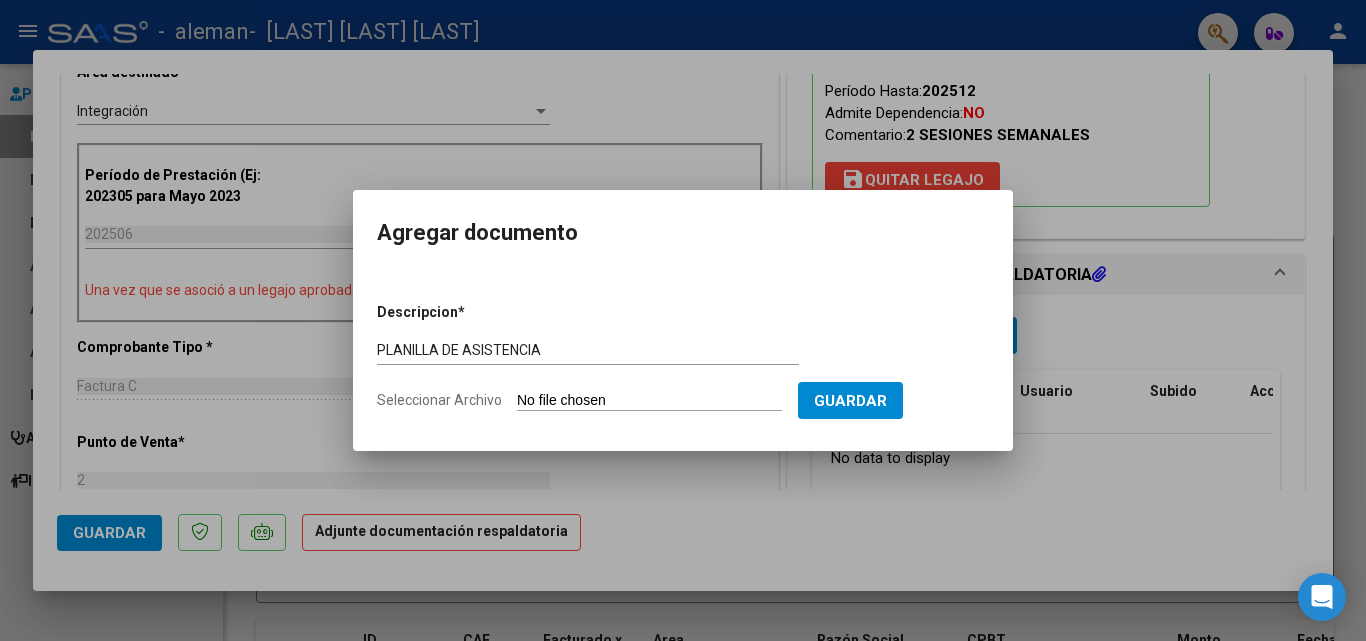 click on "Seleccionar Archivo" at bounding box center [649, 401] 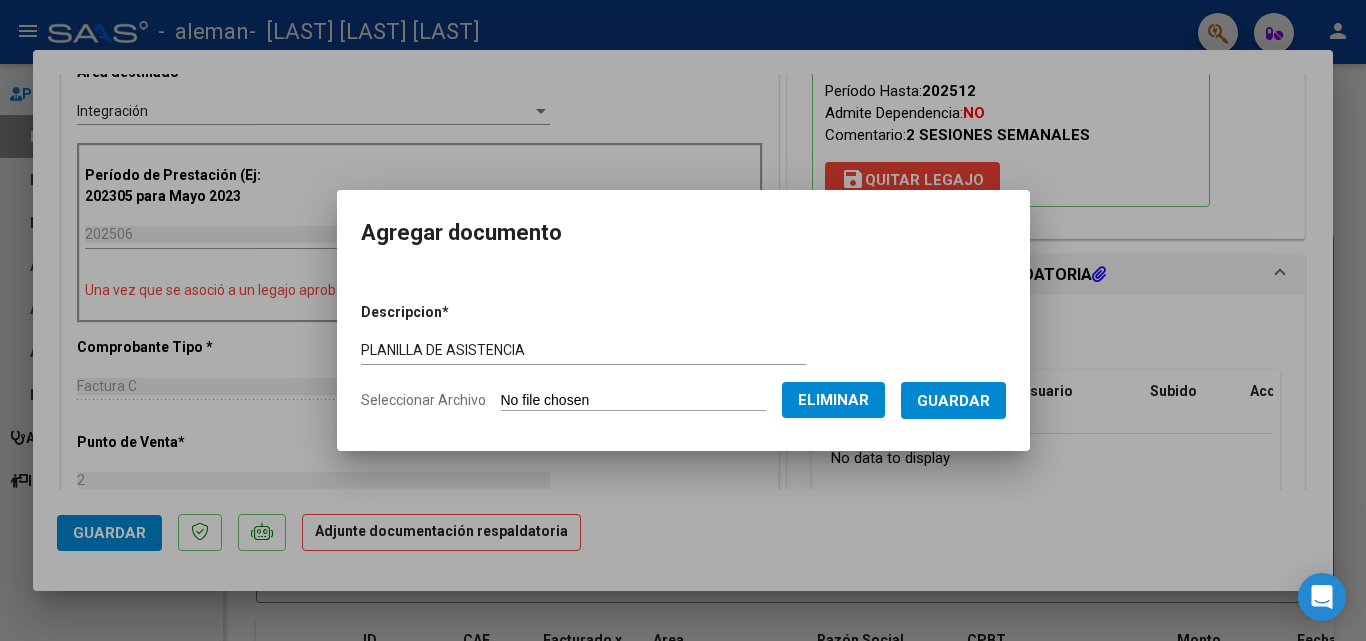 click on "Guardar" at bounding box center [953, 401] 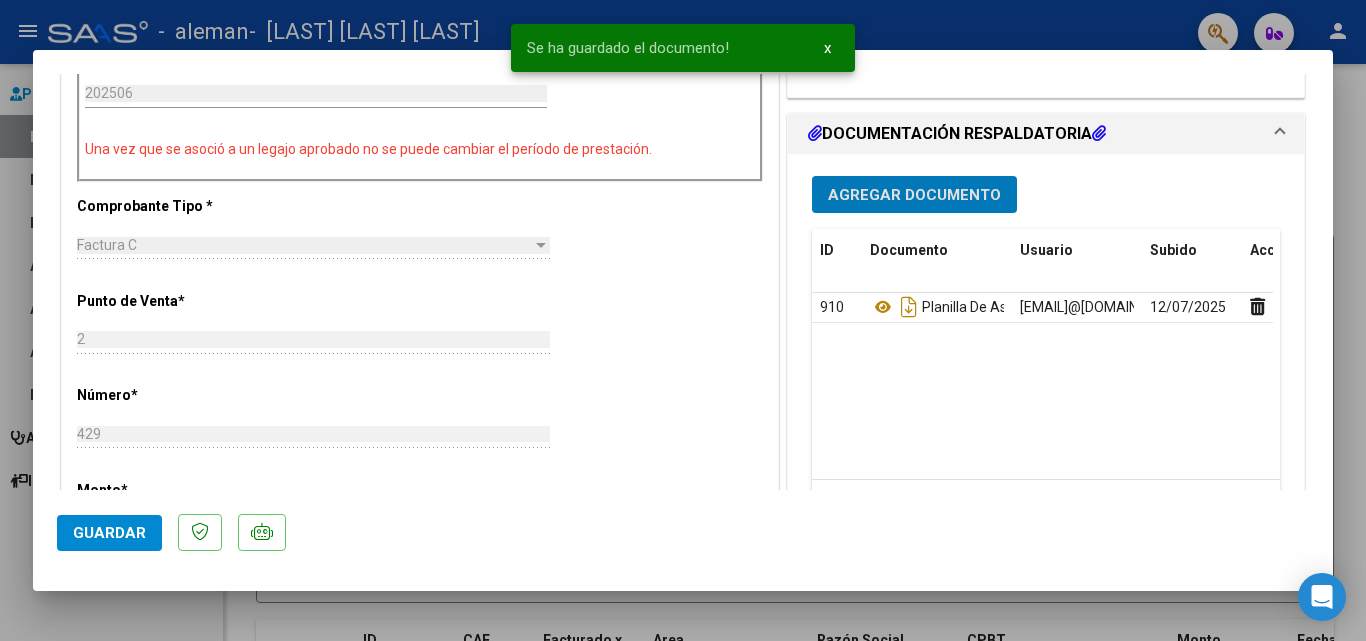 scroll, scrollTop: 600, scrollLeft: 0, axis: vertical 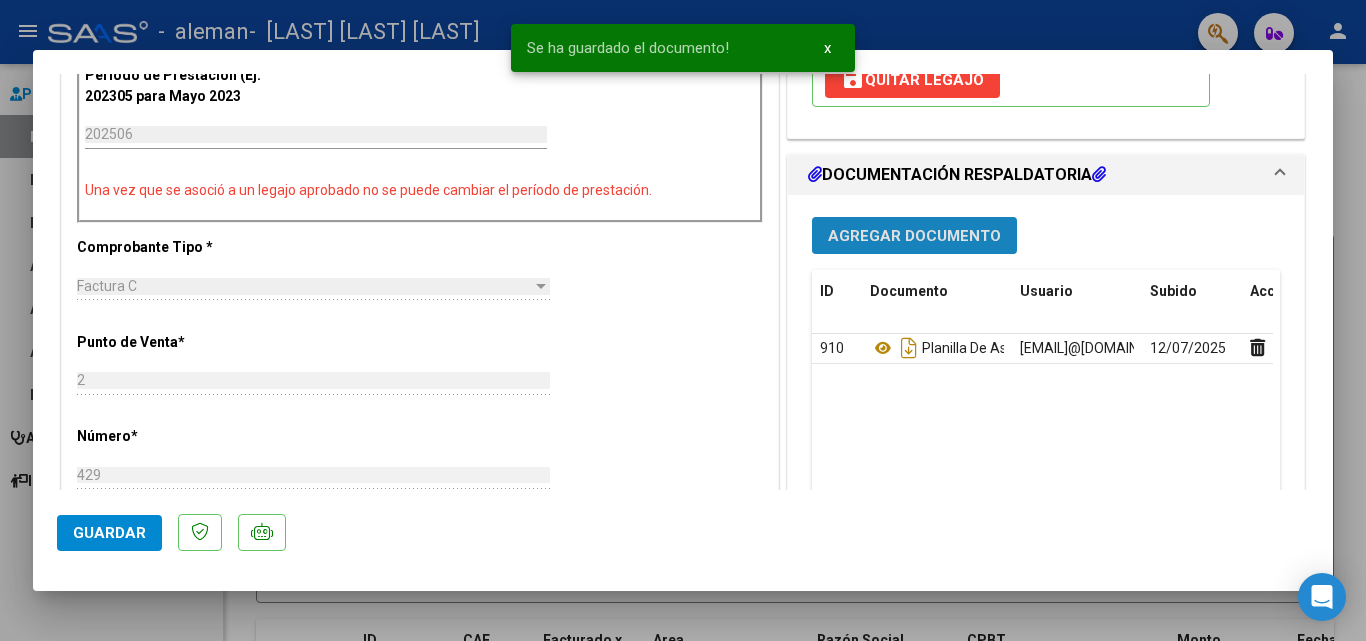 click on "Agregar Documento" at bounding box center (914, 236) 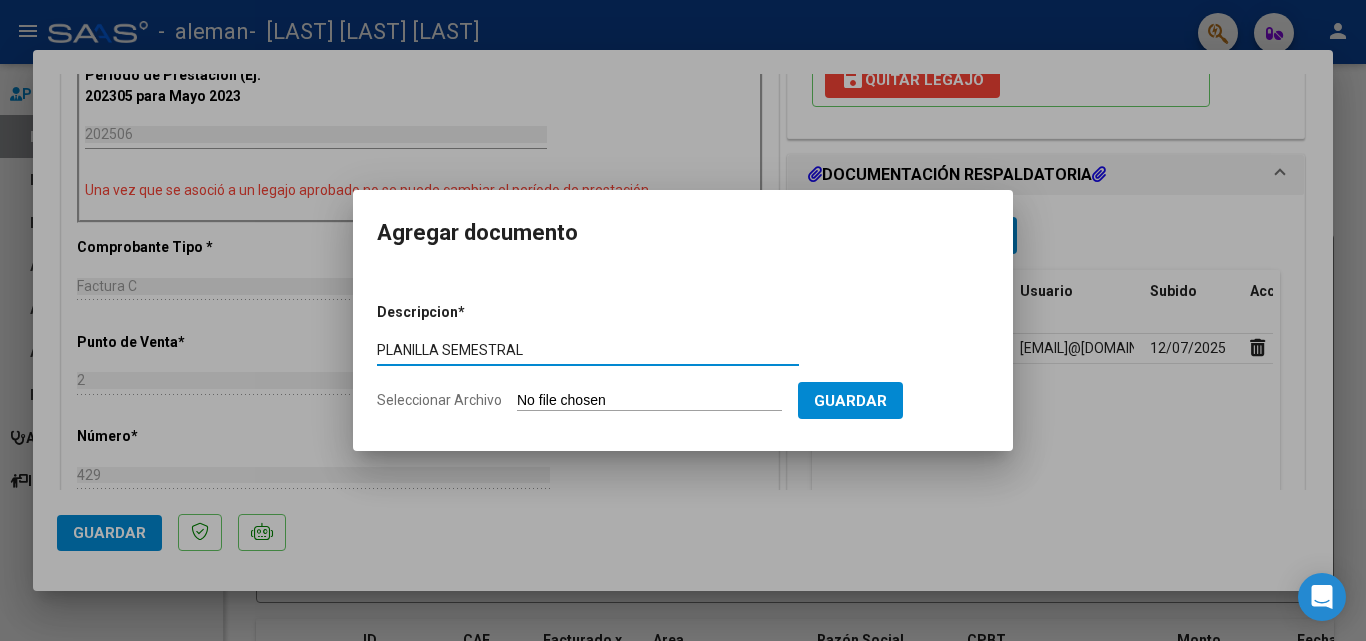 type on "PLANILLA SEMESTRAL" 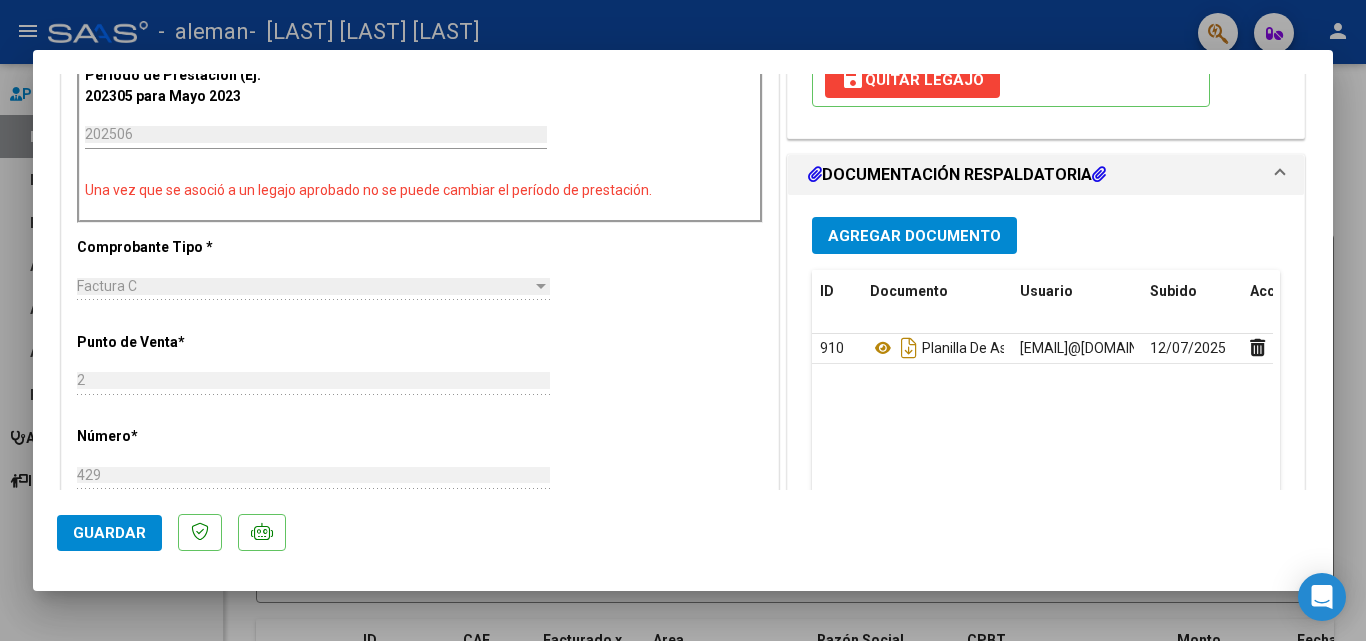 scroll, scrollTop: 400, scrollLeft: 0, axis: vertical 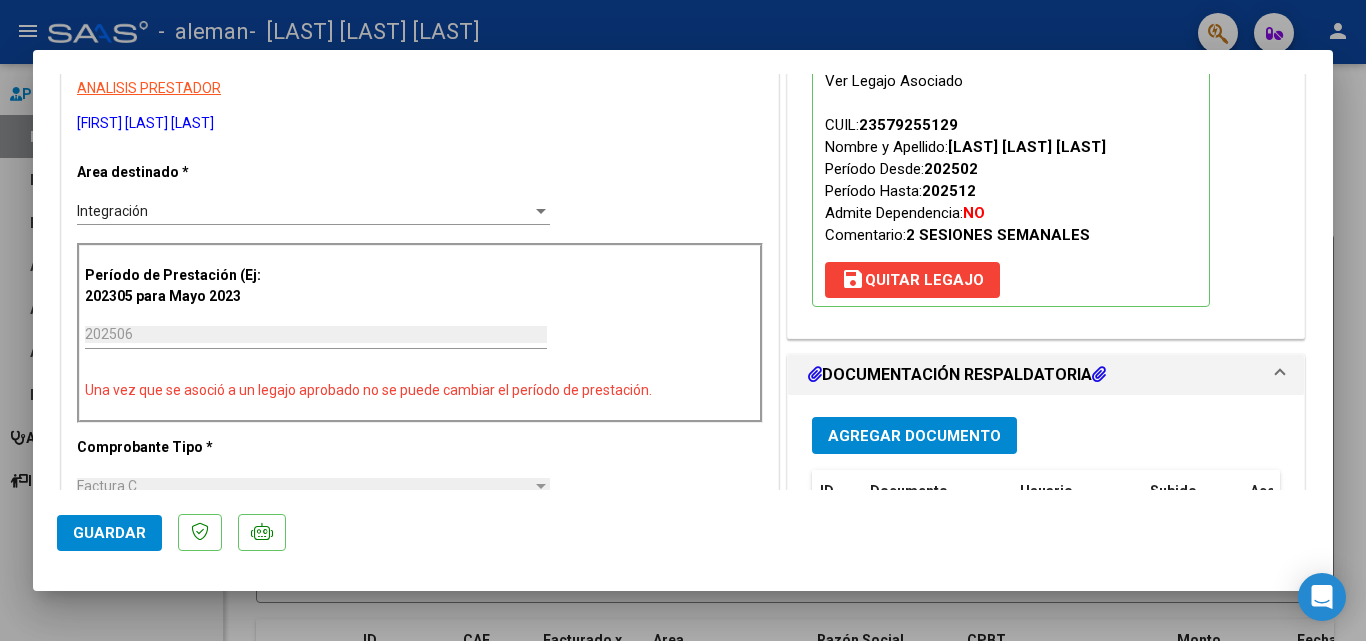 click on "Guardar" 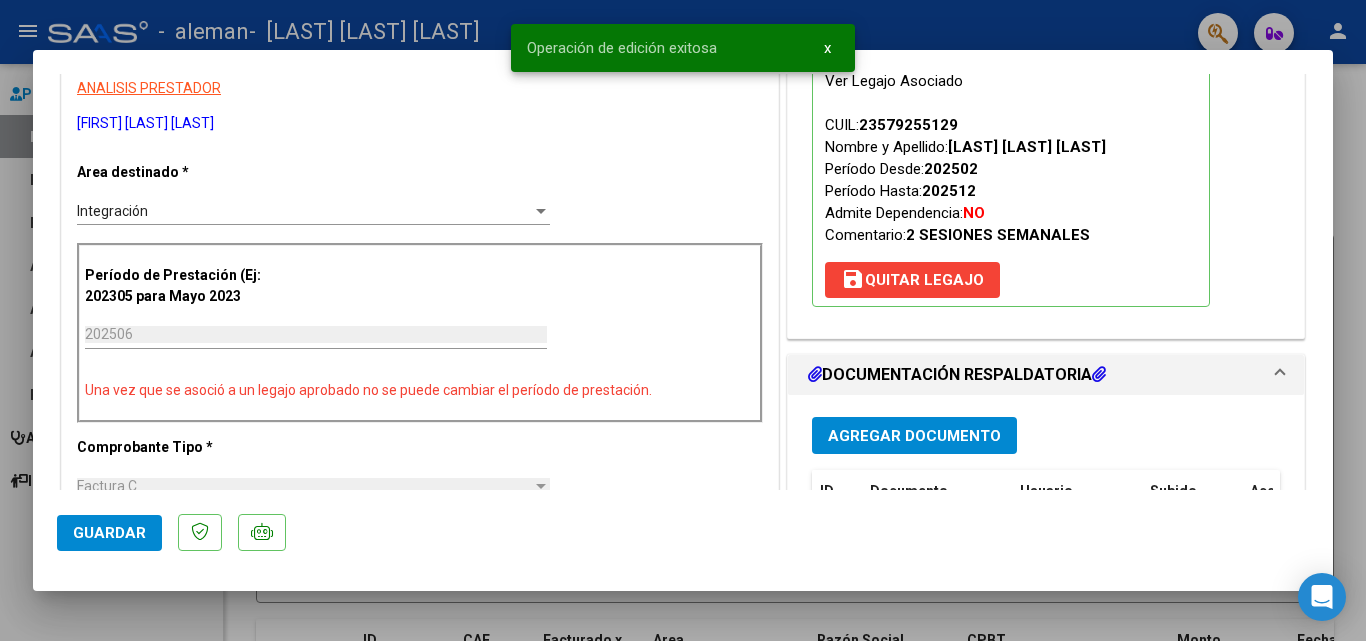 click at bounding box center (683, 320) 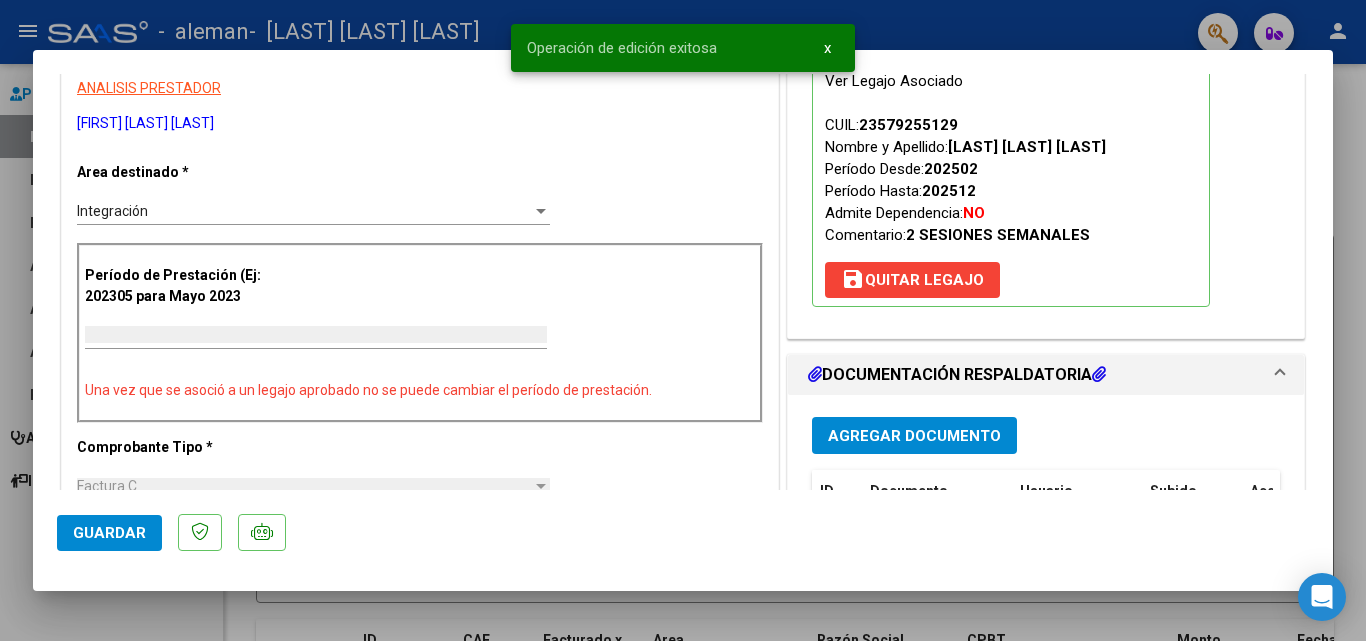scroll, scrollTop: 0, scrollLeft: 0, axis: both 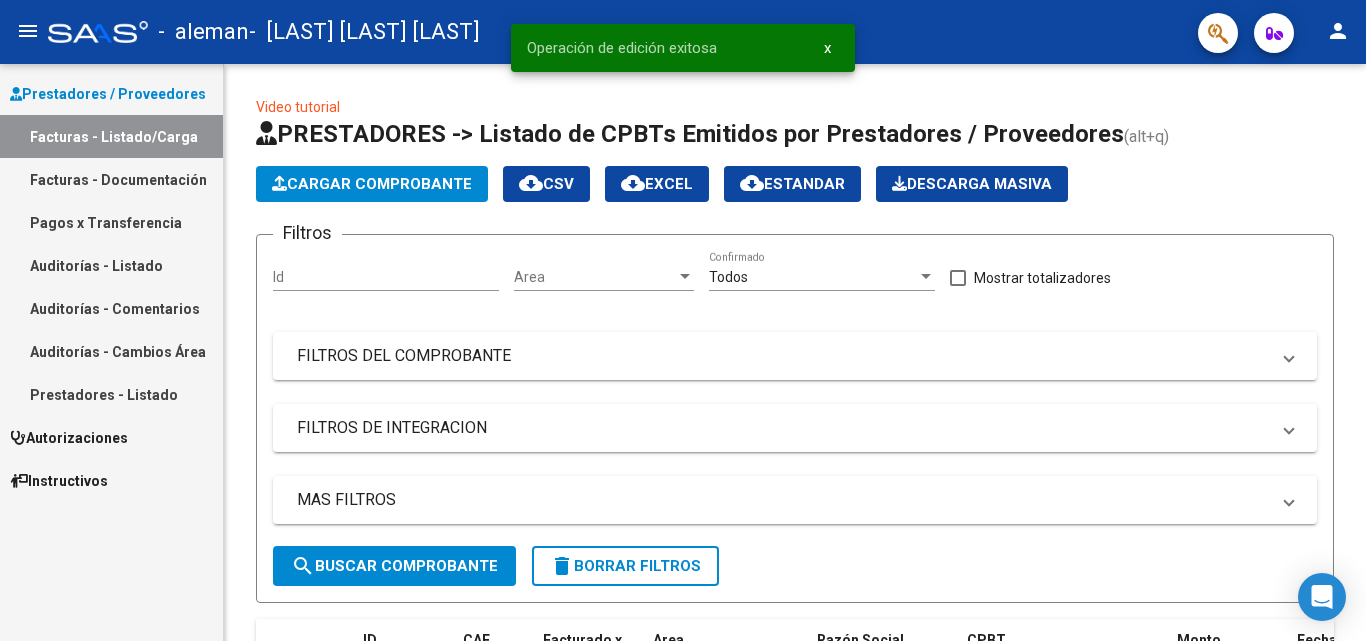 click on "Facturas - Documentación" at bounding box center [111, 179] 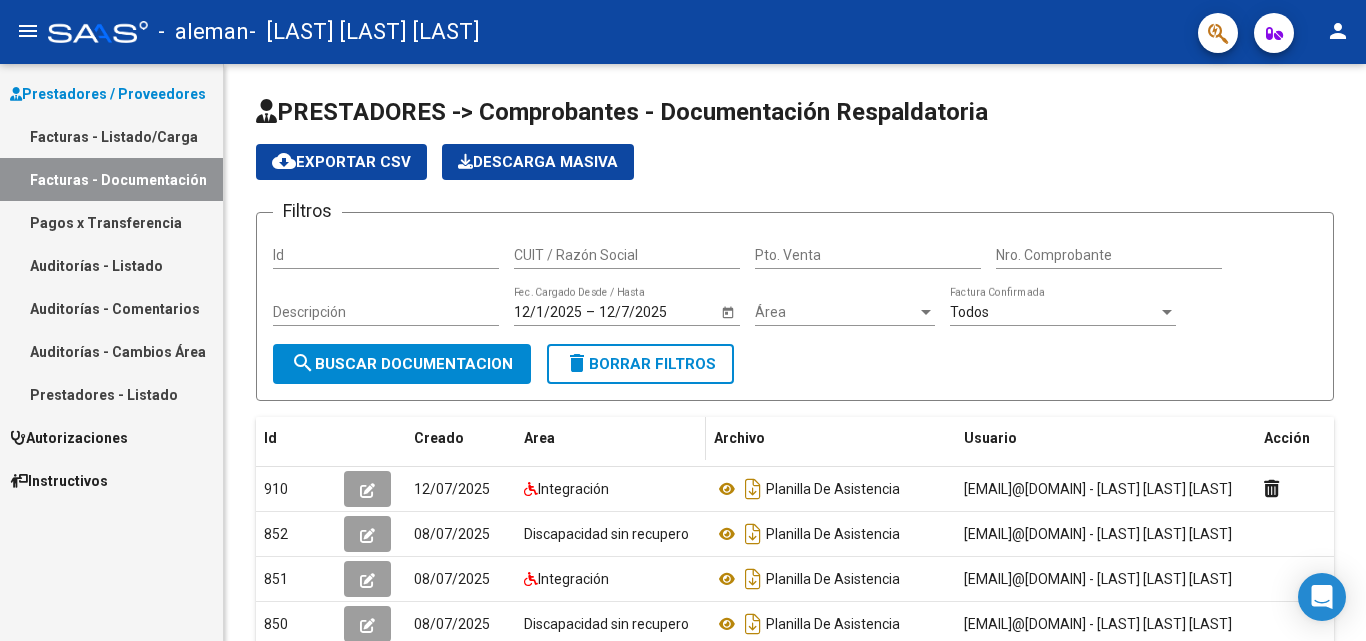 scroll, scrollTop: 163, scrollLeft: 0, axis: vertical 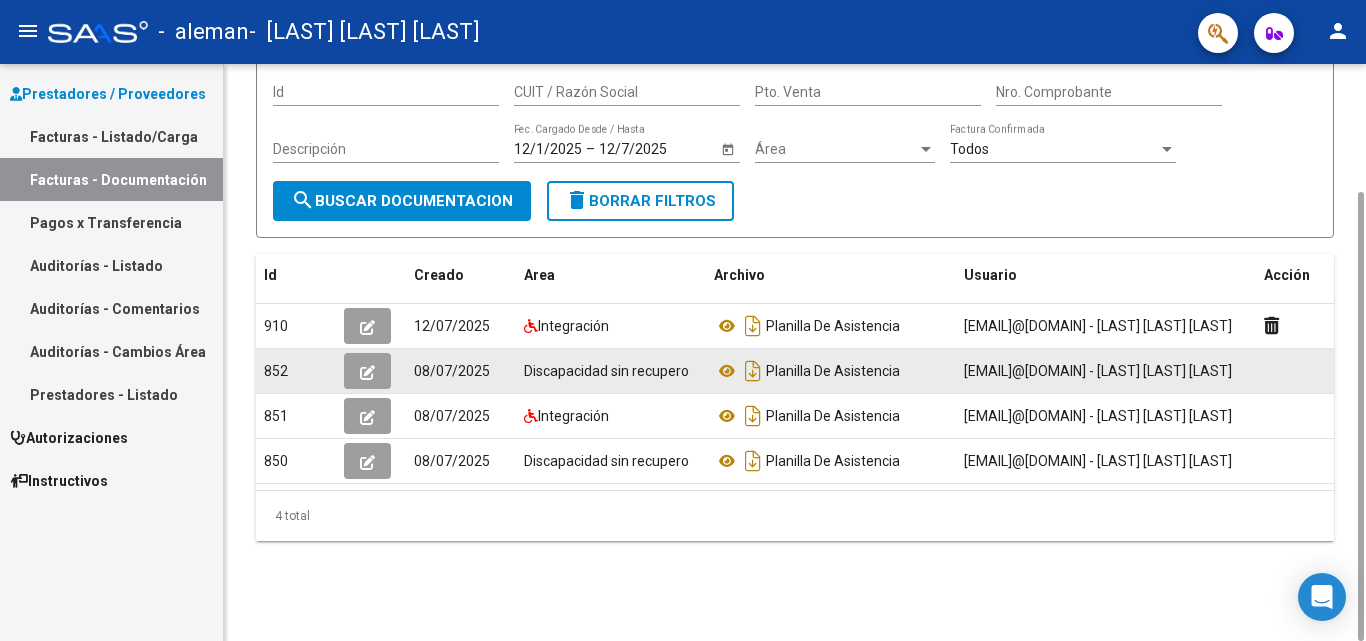 click 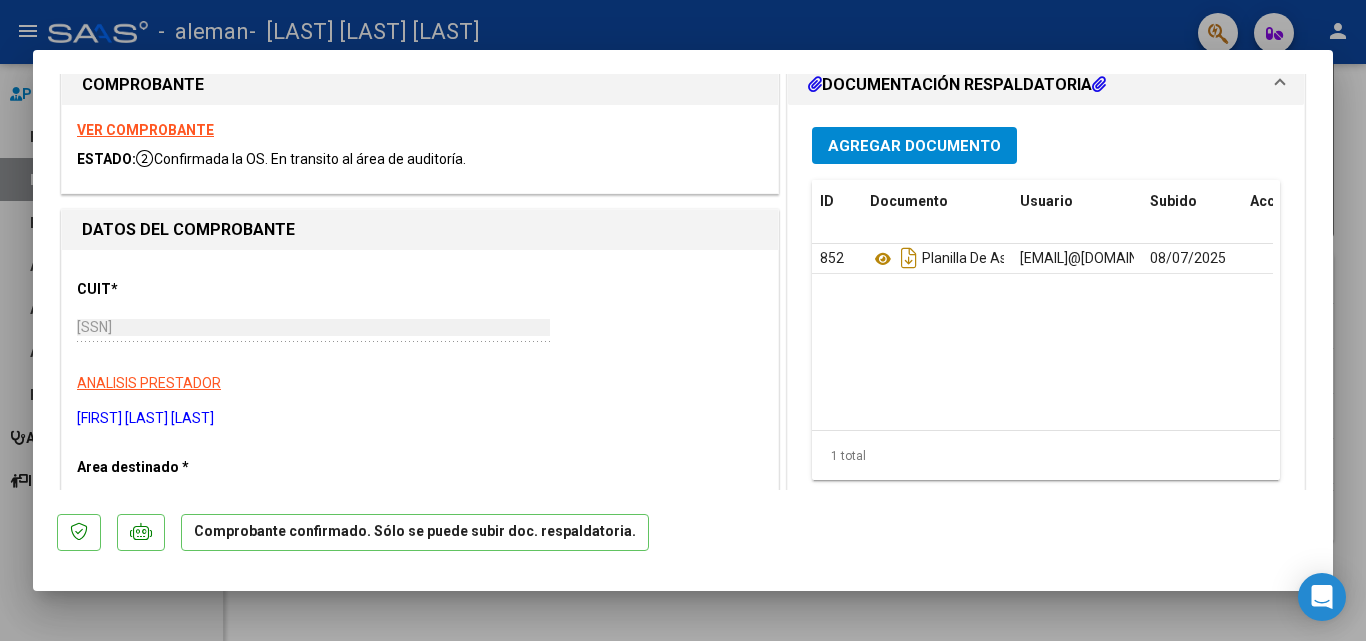scroll, scrollTop: 0, scrollLeft: 0, axis: both 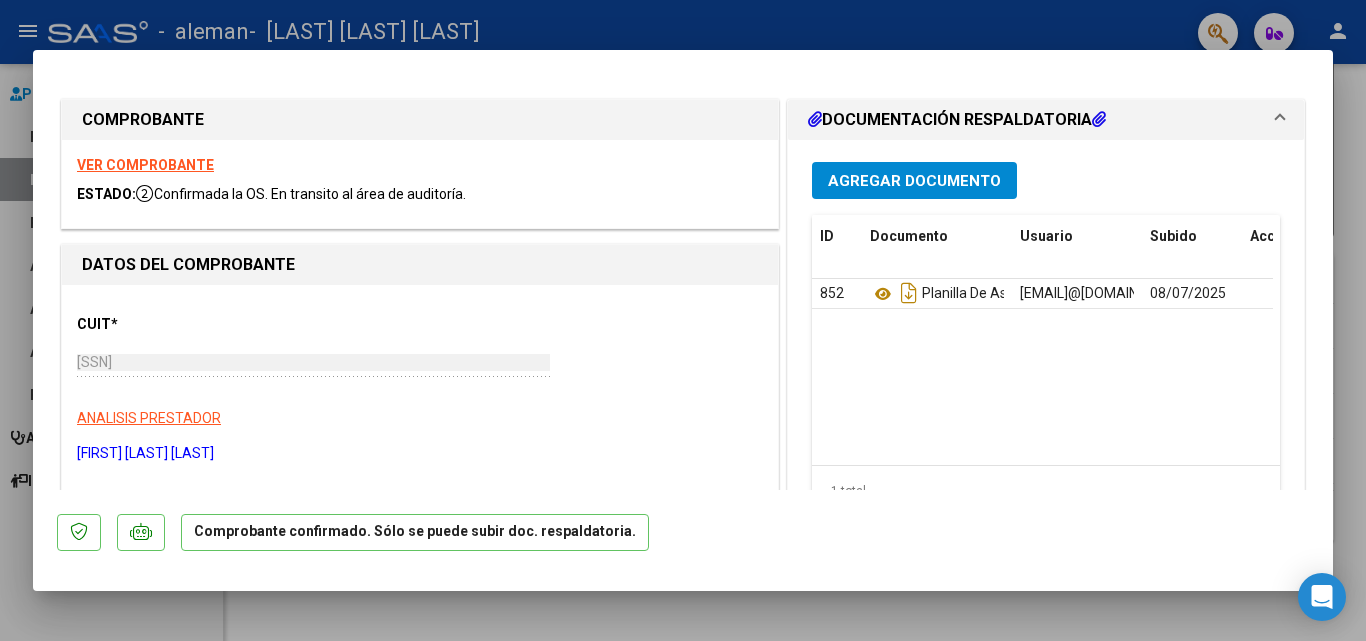 click on "VER COMPROBANTE" at bounding box center [145, 165] 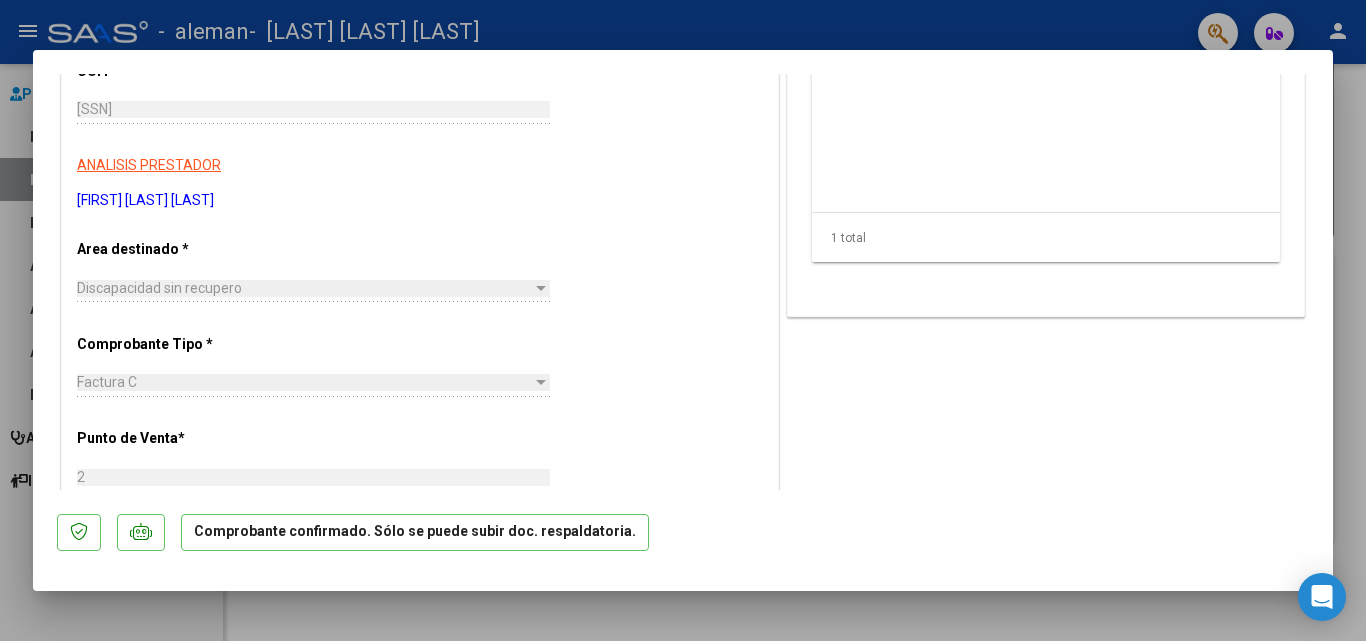 scroll, scrollTop: 0, scrollLeft: 0, axis: both 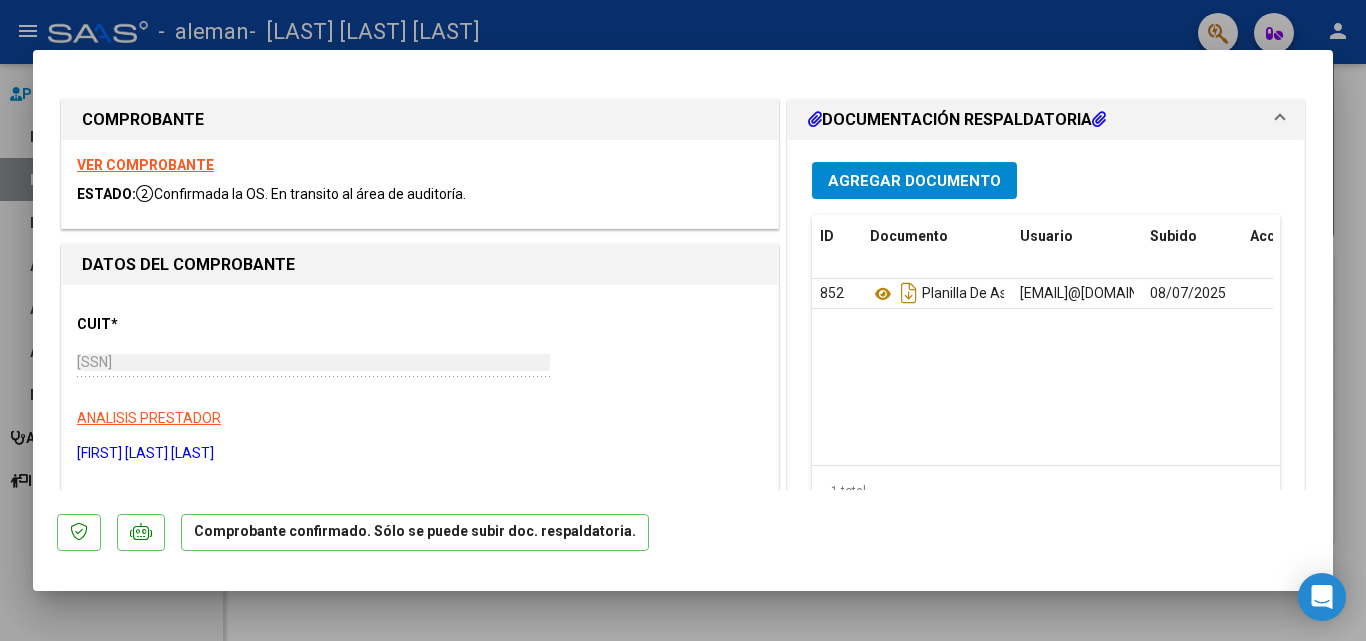click at bounding box center (1280, 120) 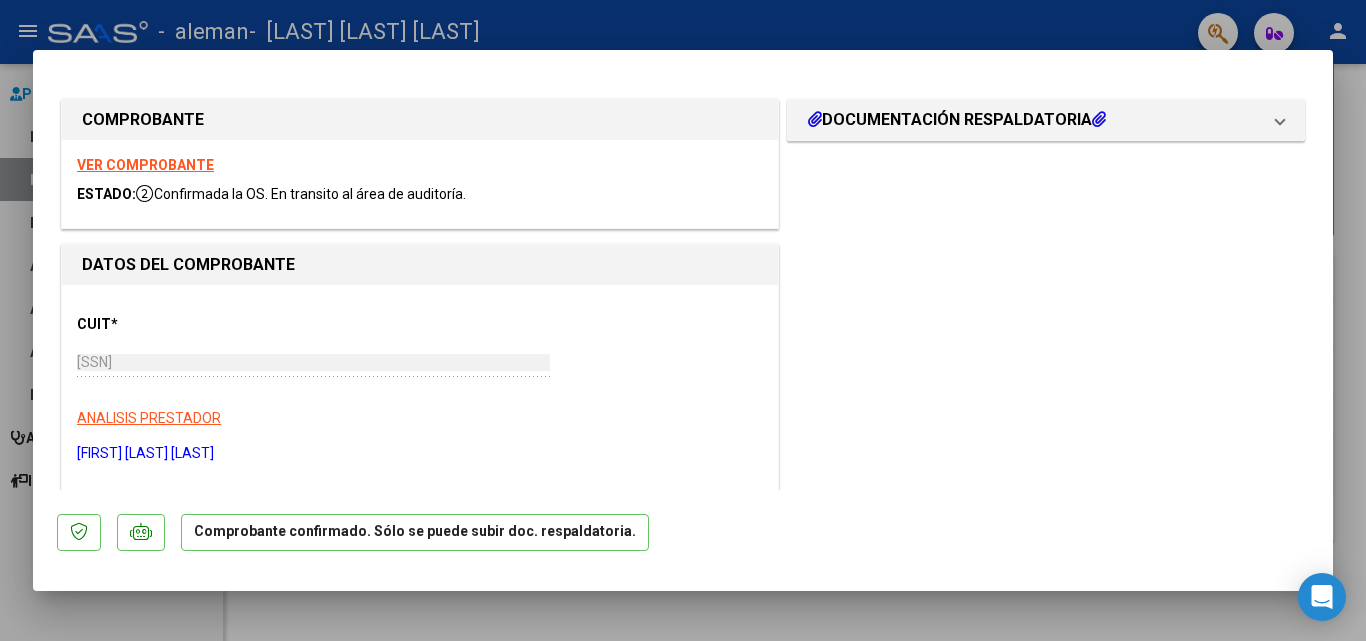 click at bounding box center [683, 320] 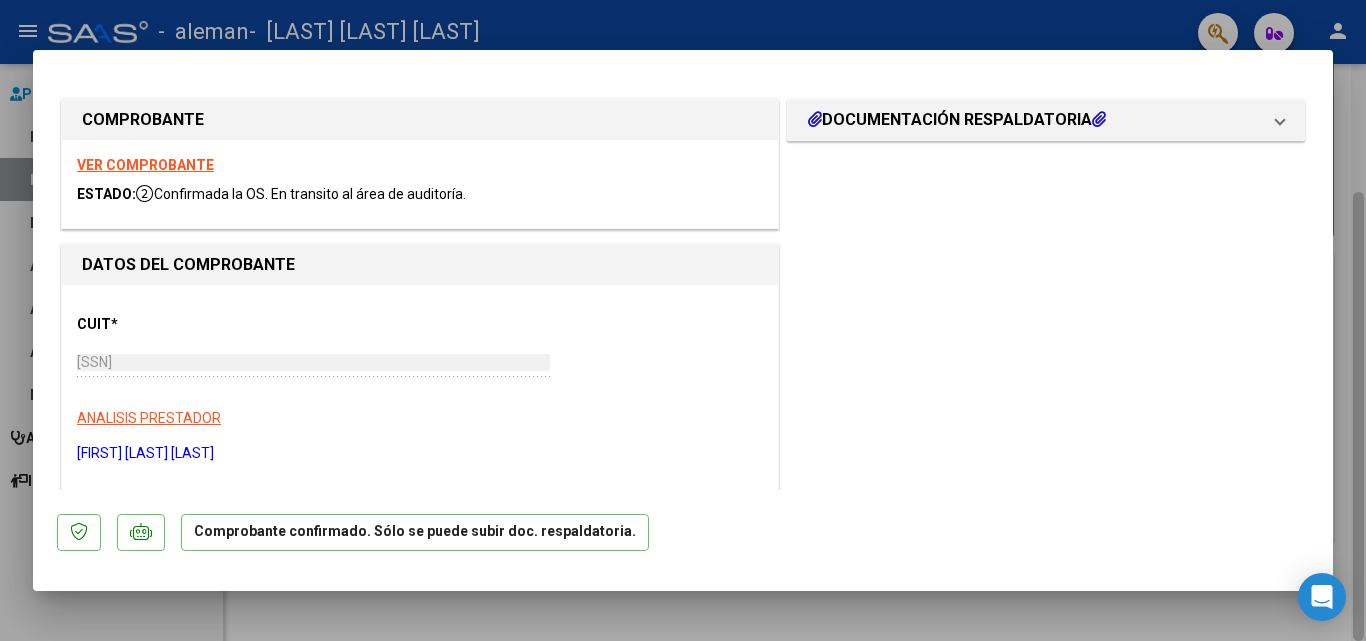 type 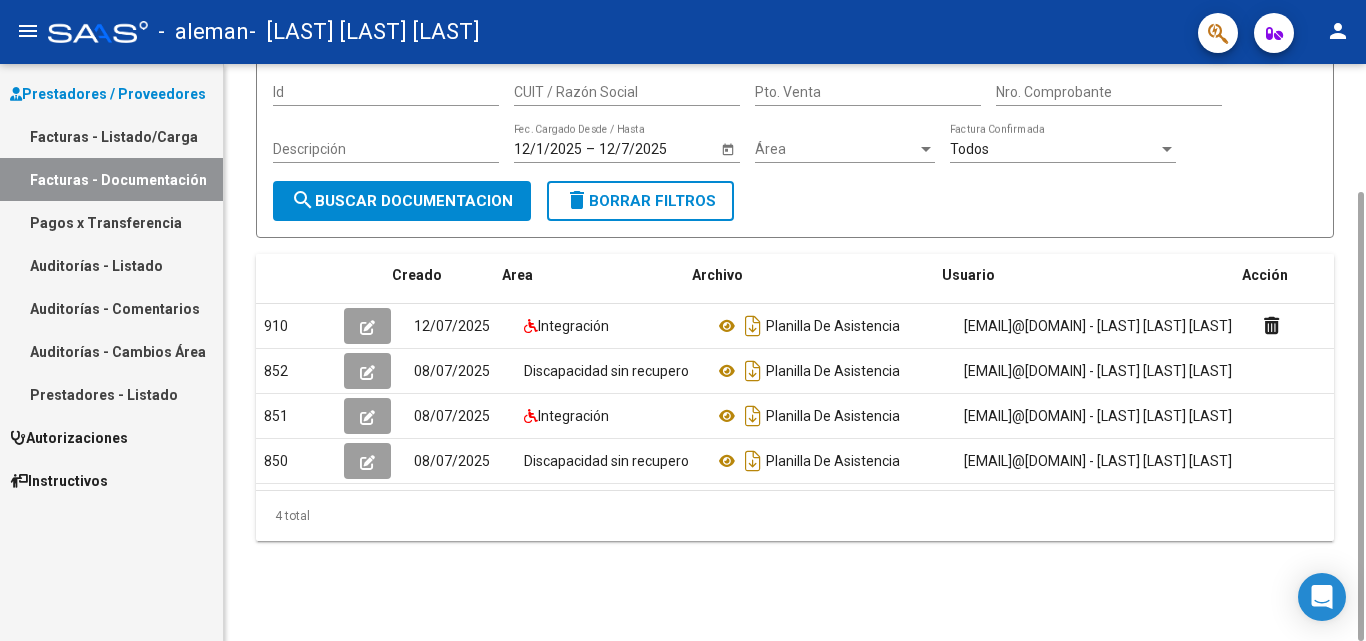 scroll, scrollTop: 0, scrollLeft: 22, axis: horizontal 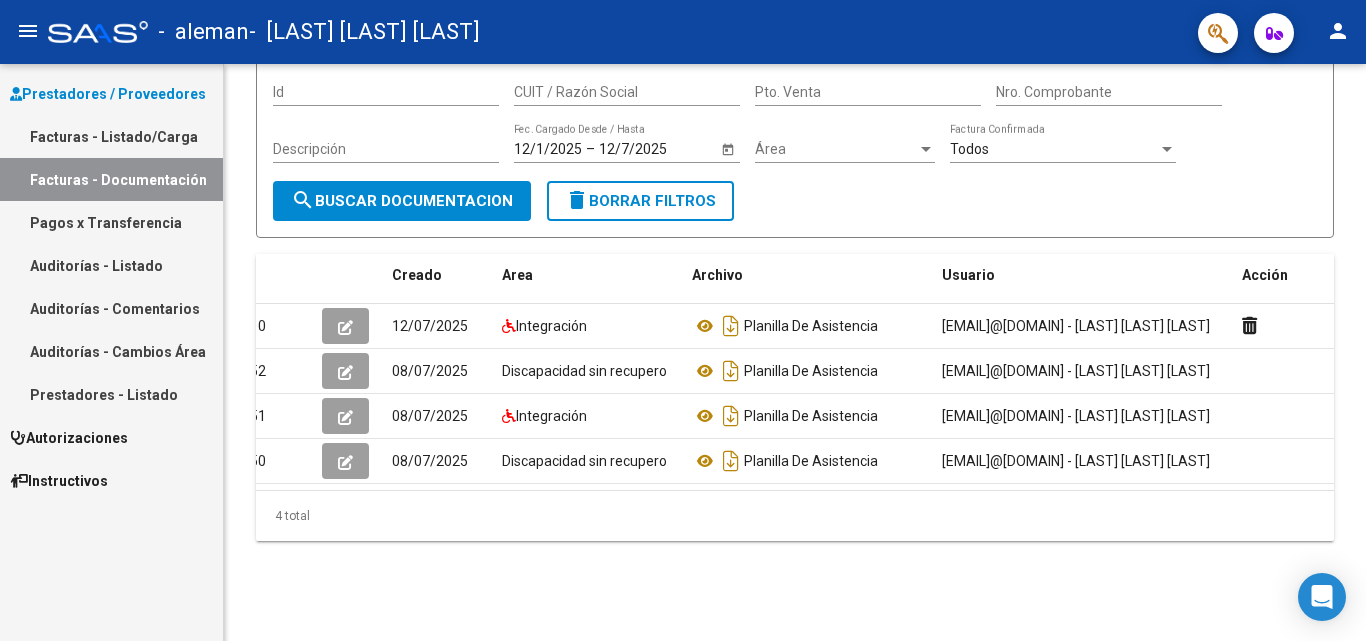 click on "Facturas - Listado/Carga" at bounding box center (111, 136) 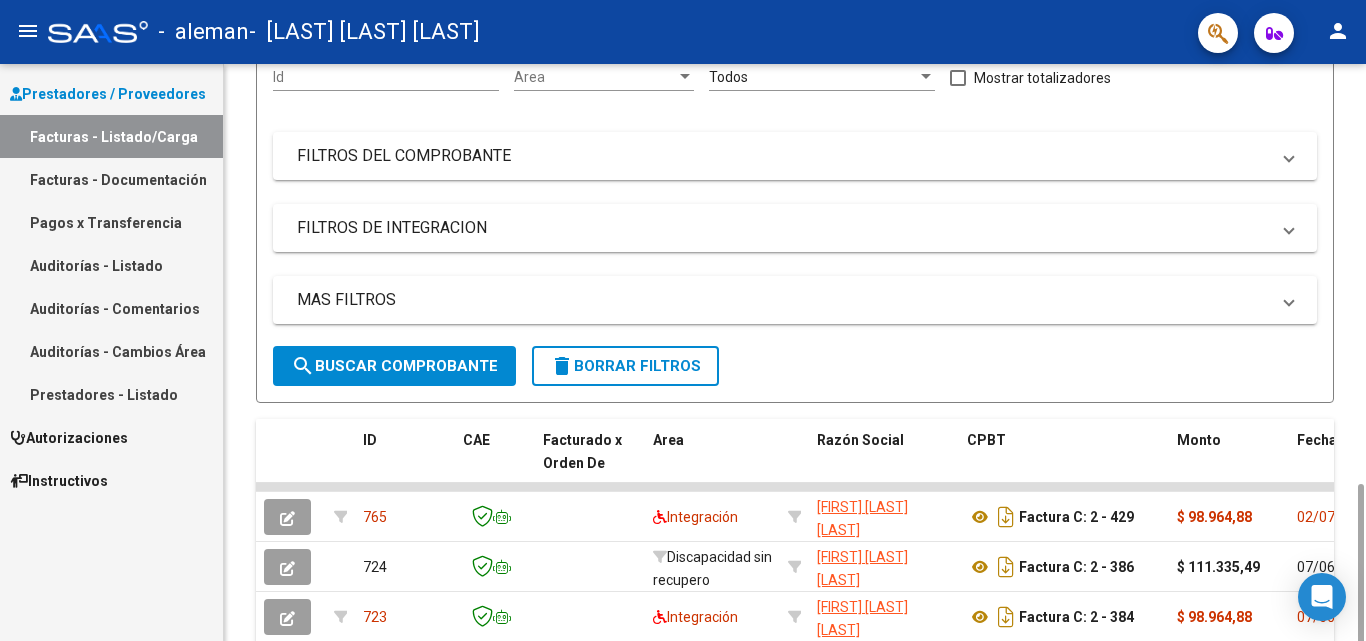 scroll, scrollTop: 388, scrollLeft: 0, axis: vertical 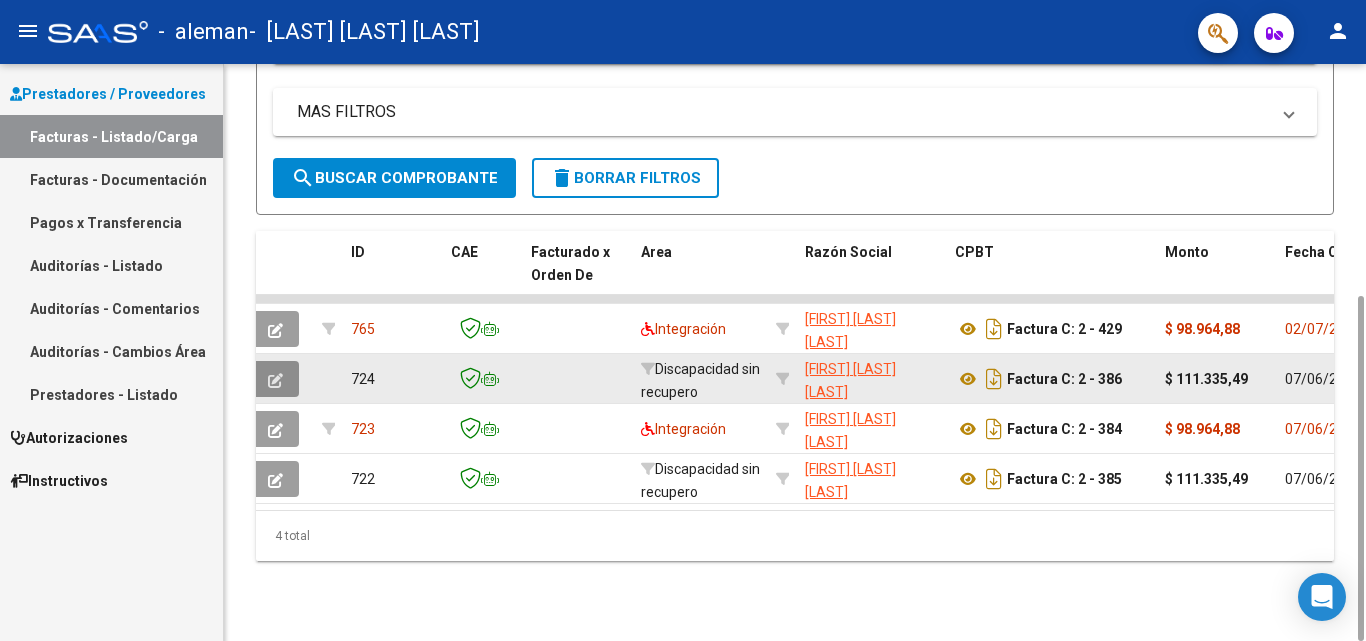 click 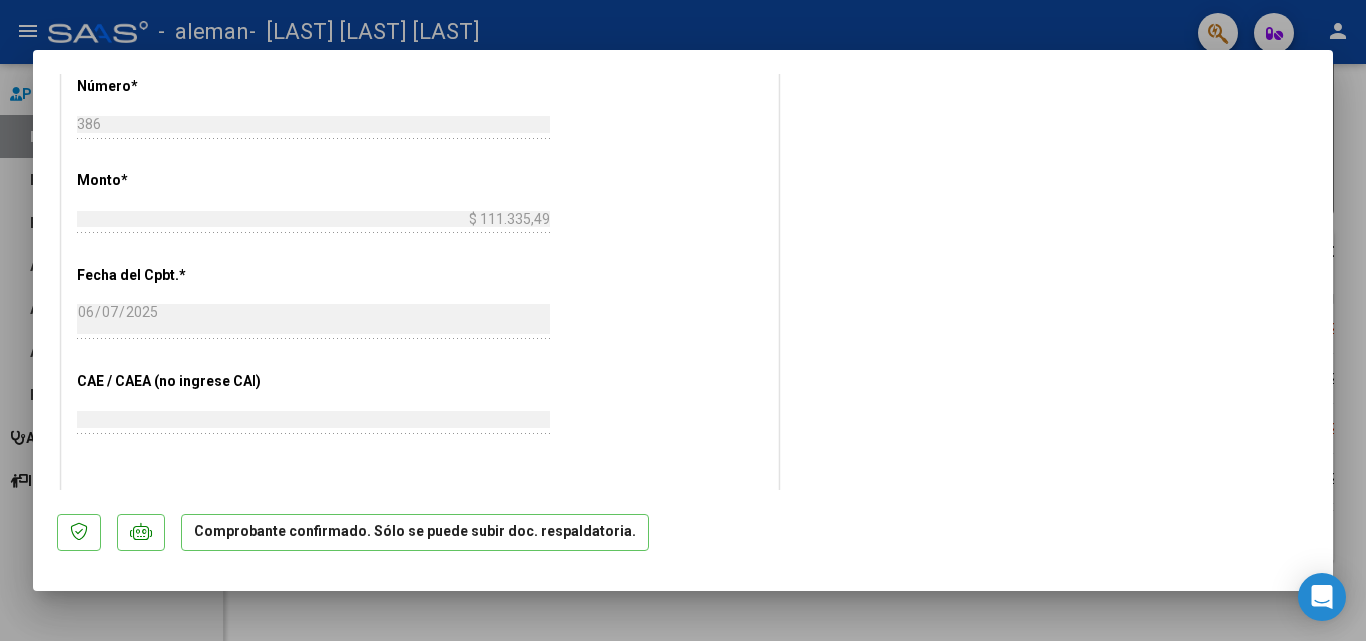 scroll, scrollTop: 1018, scrollLeft: 0, axis: vertical 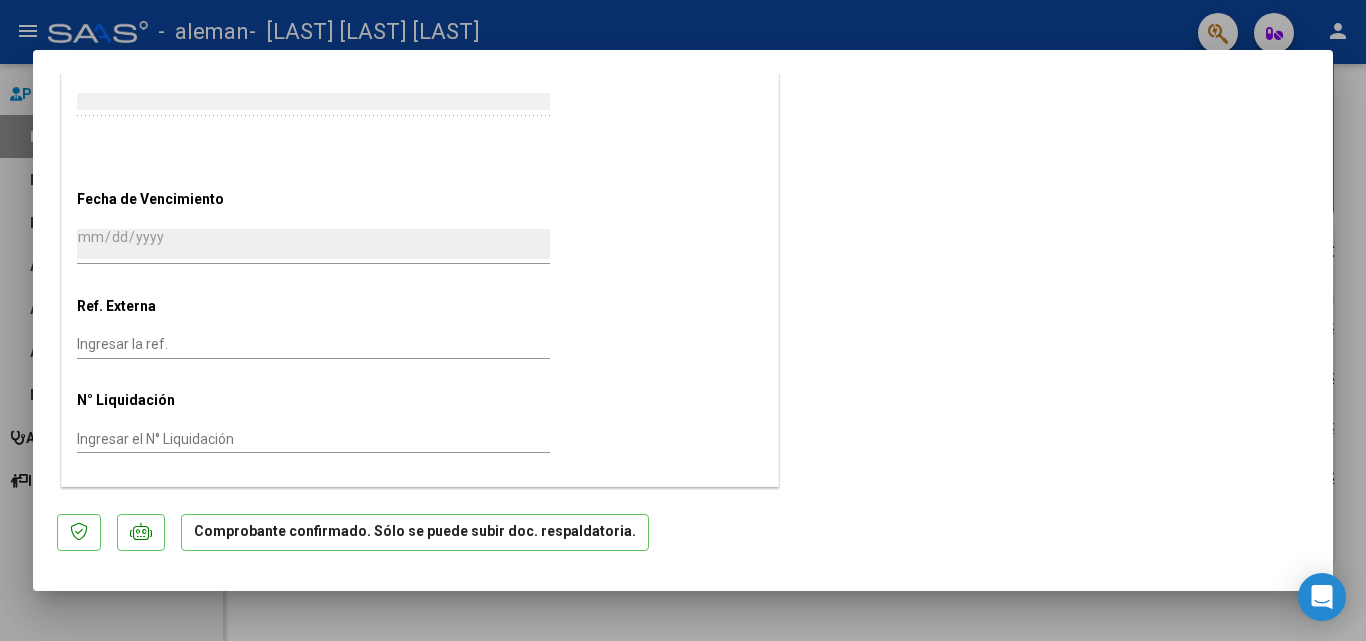click at bounding box center [683, 320] 